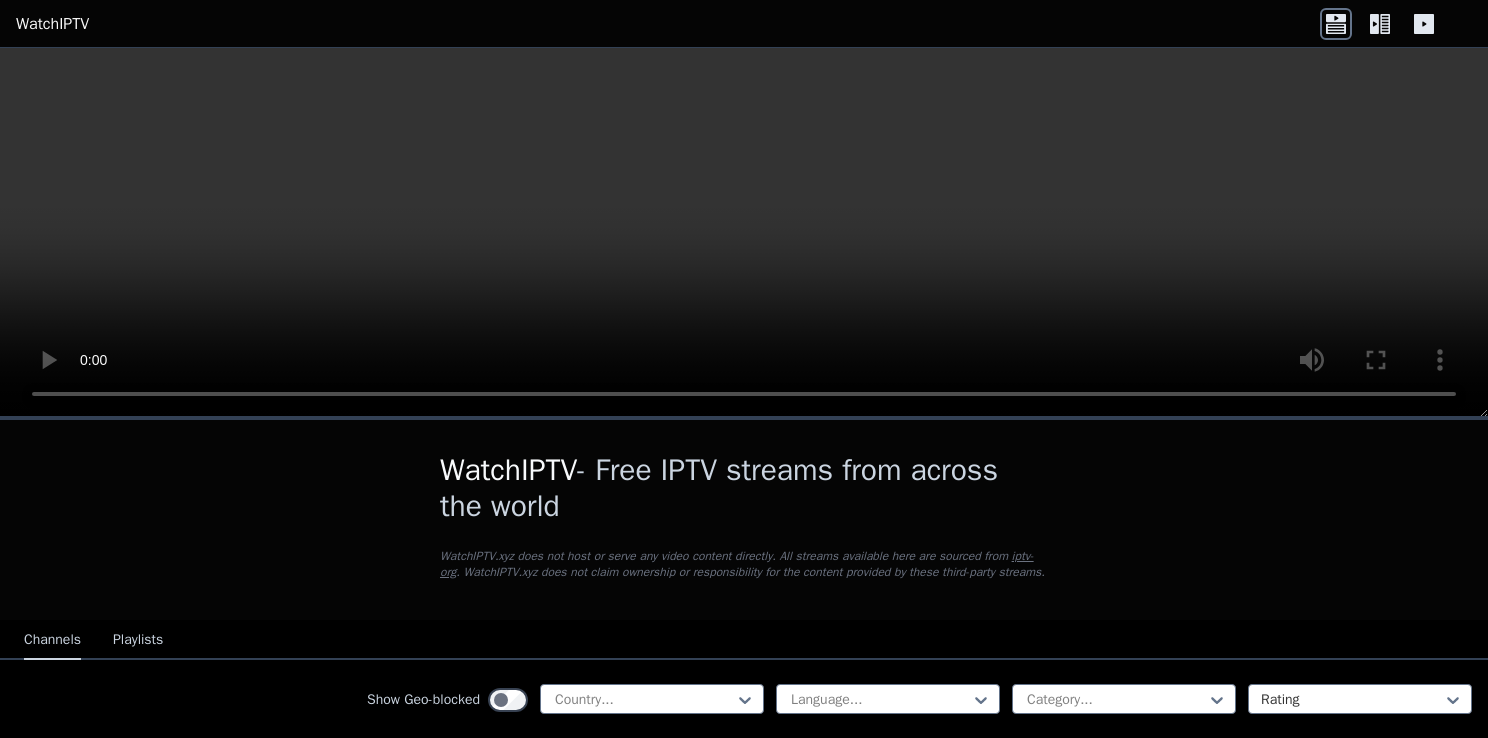 scroll, scrollTop: 0, scrollLeft: 0, axis: both 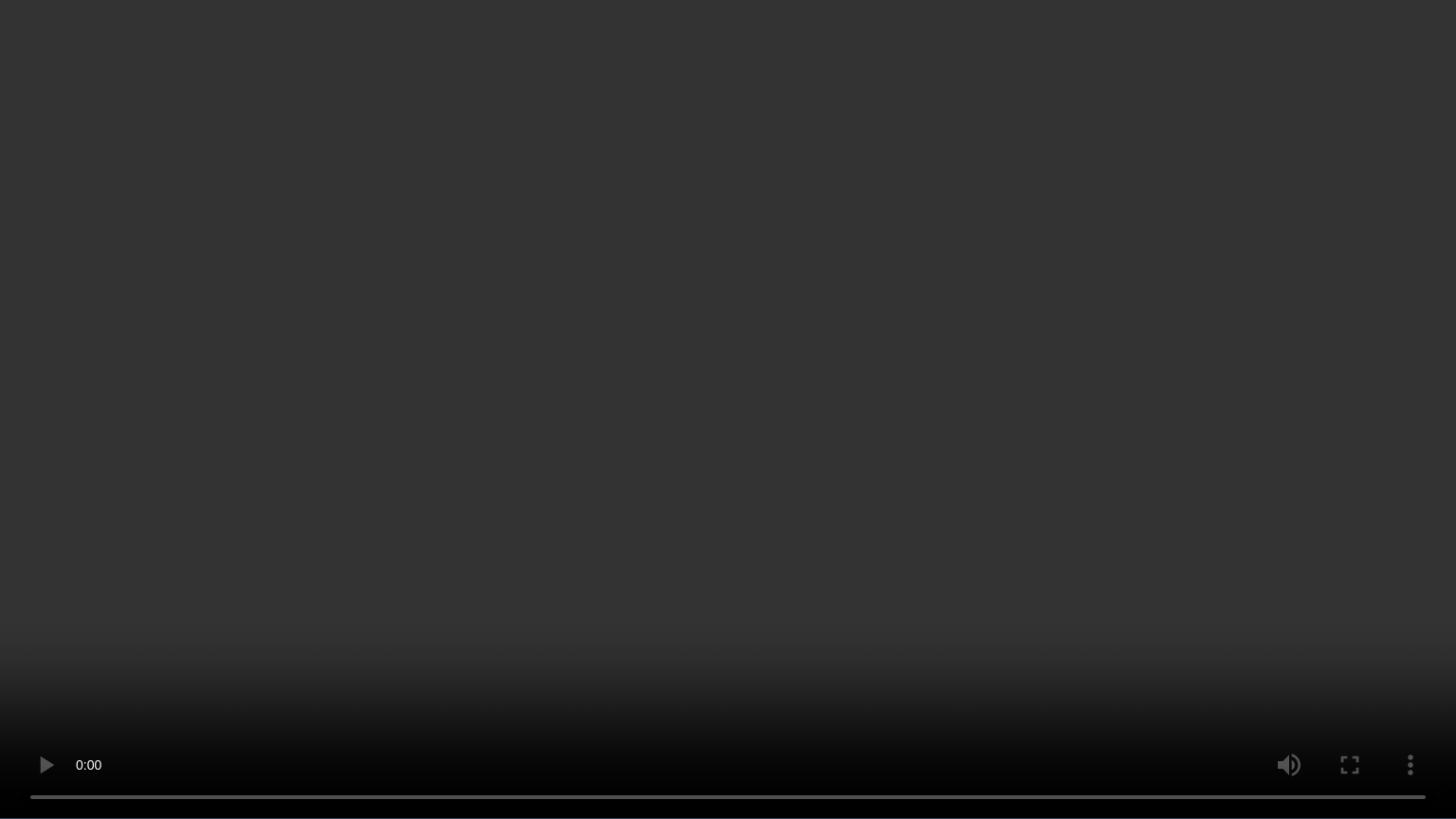 click at bounding box center (728, 410) 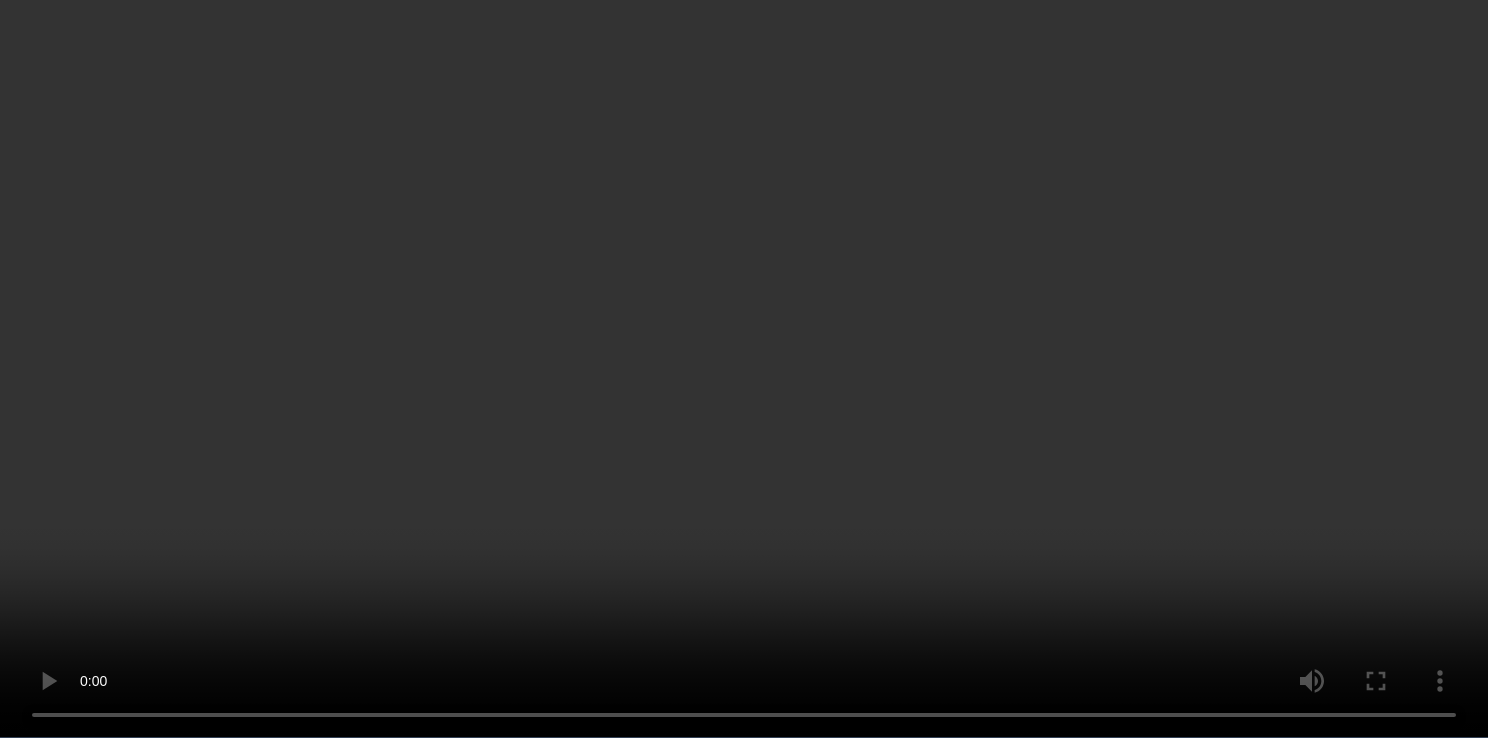 type 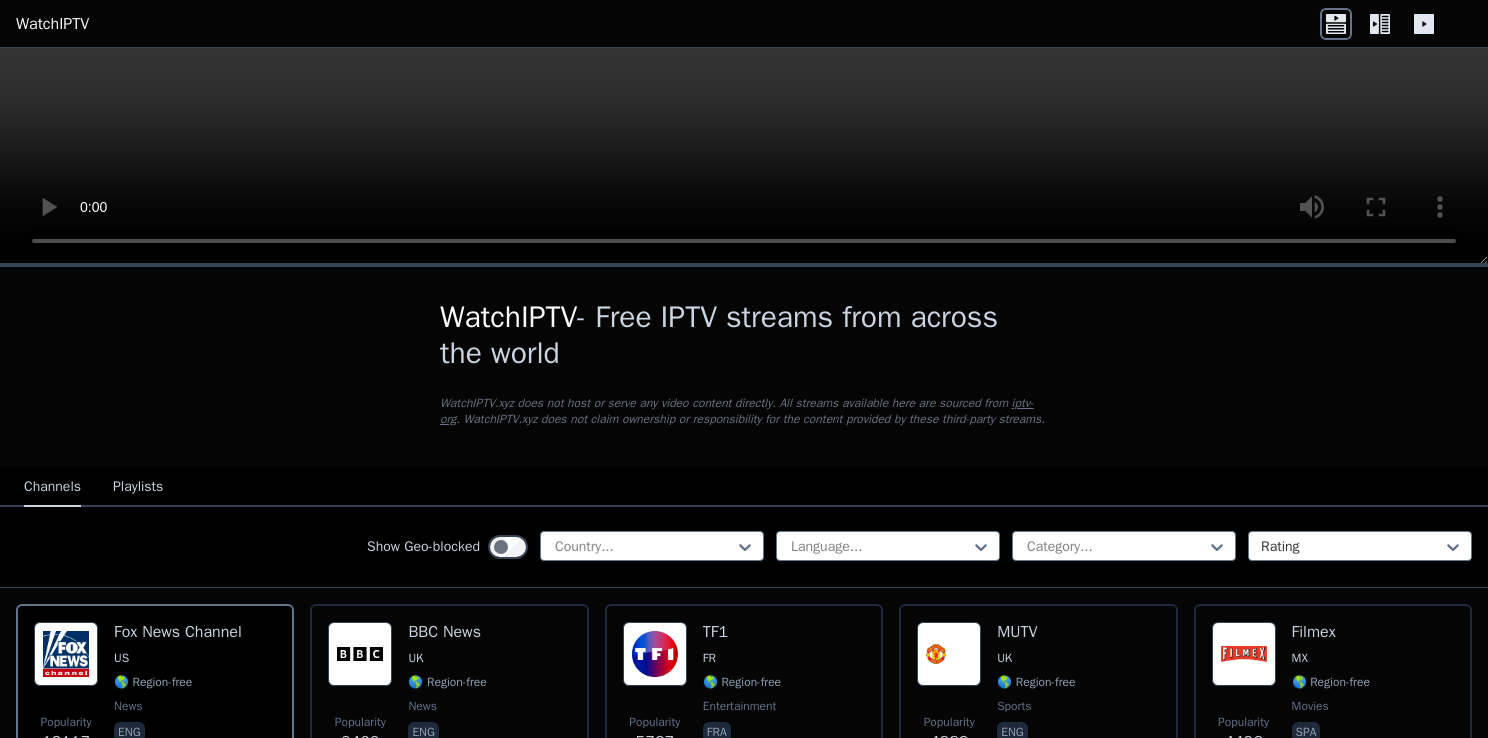 click 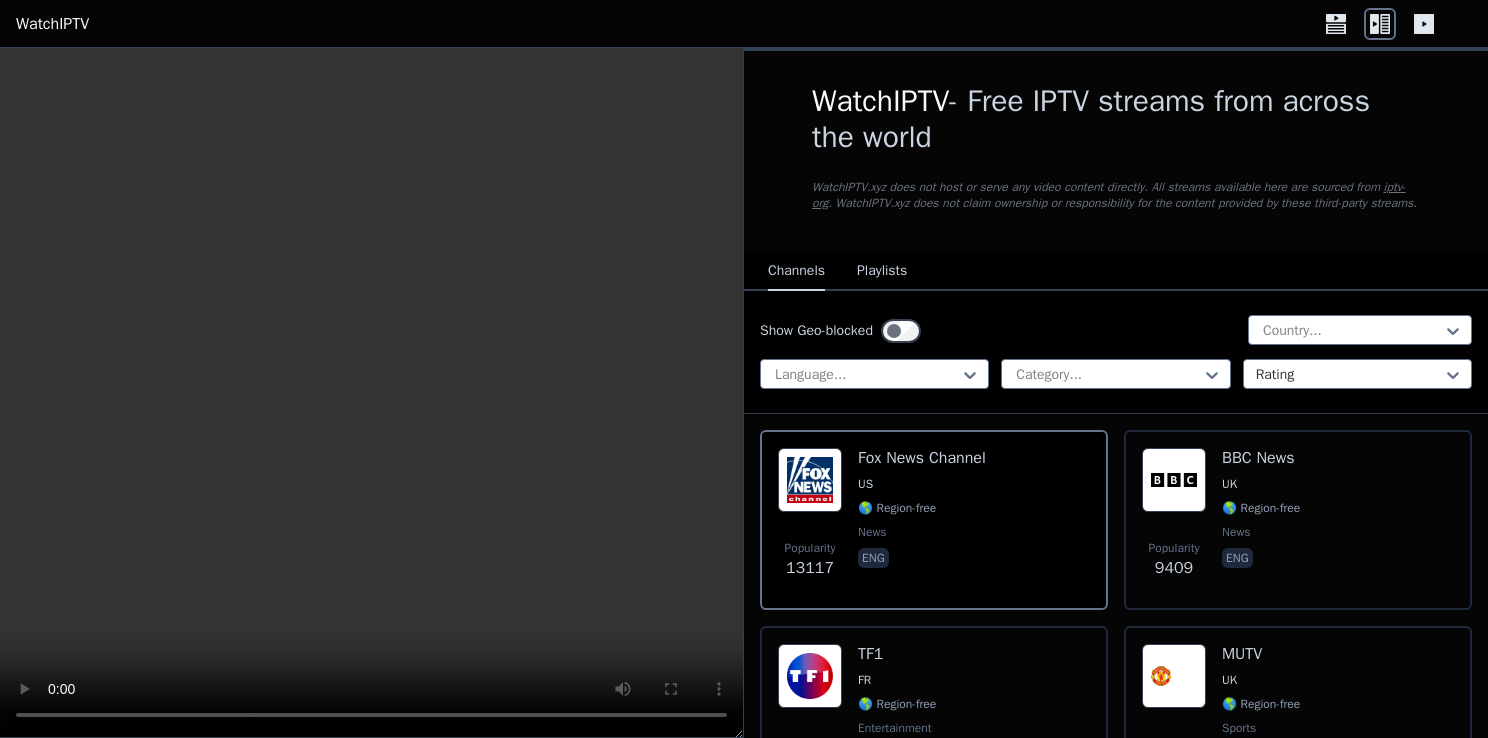 click 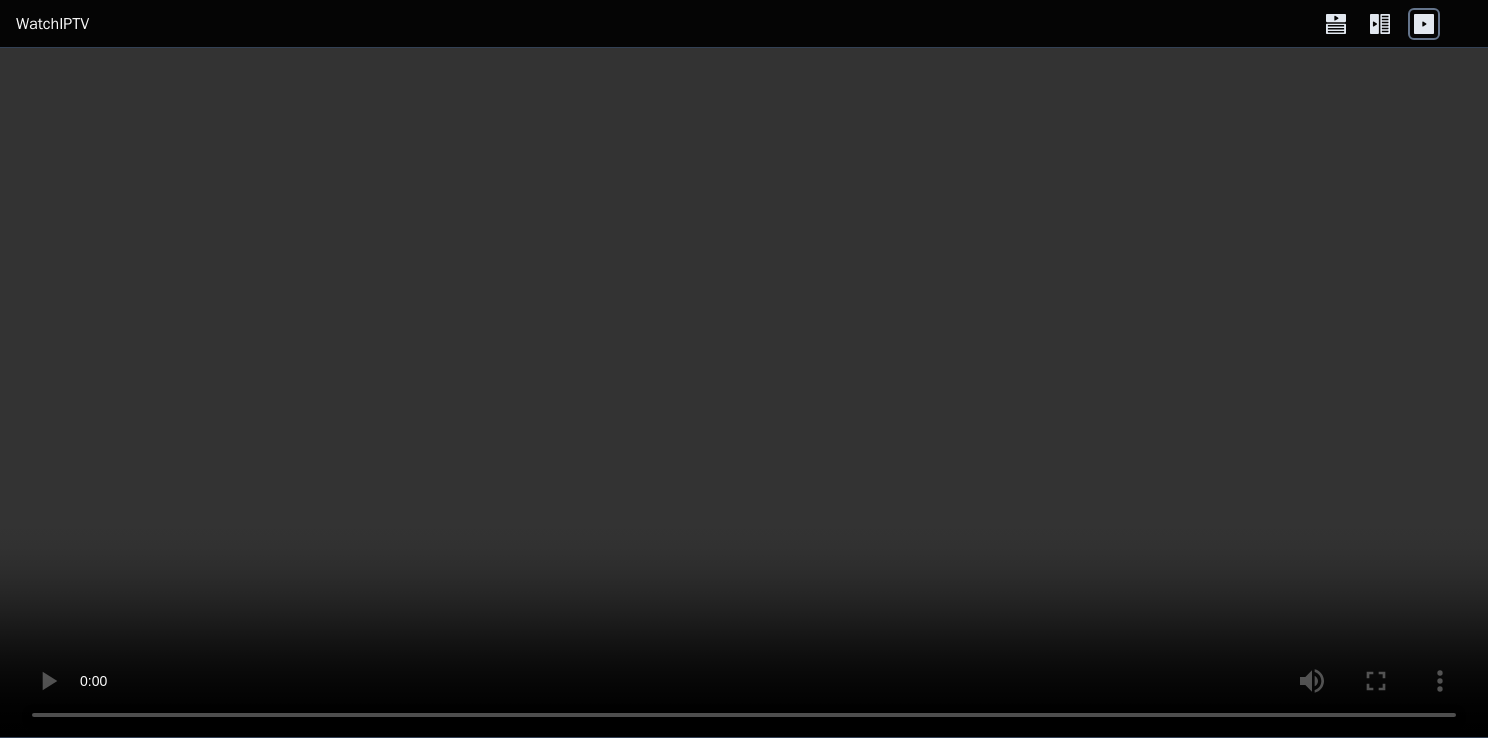 click 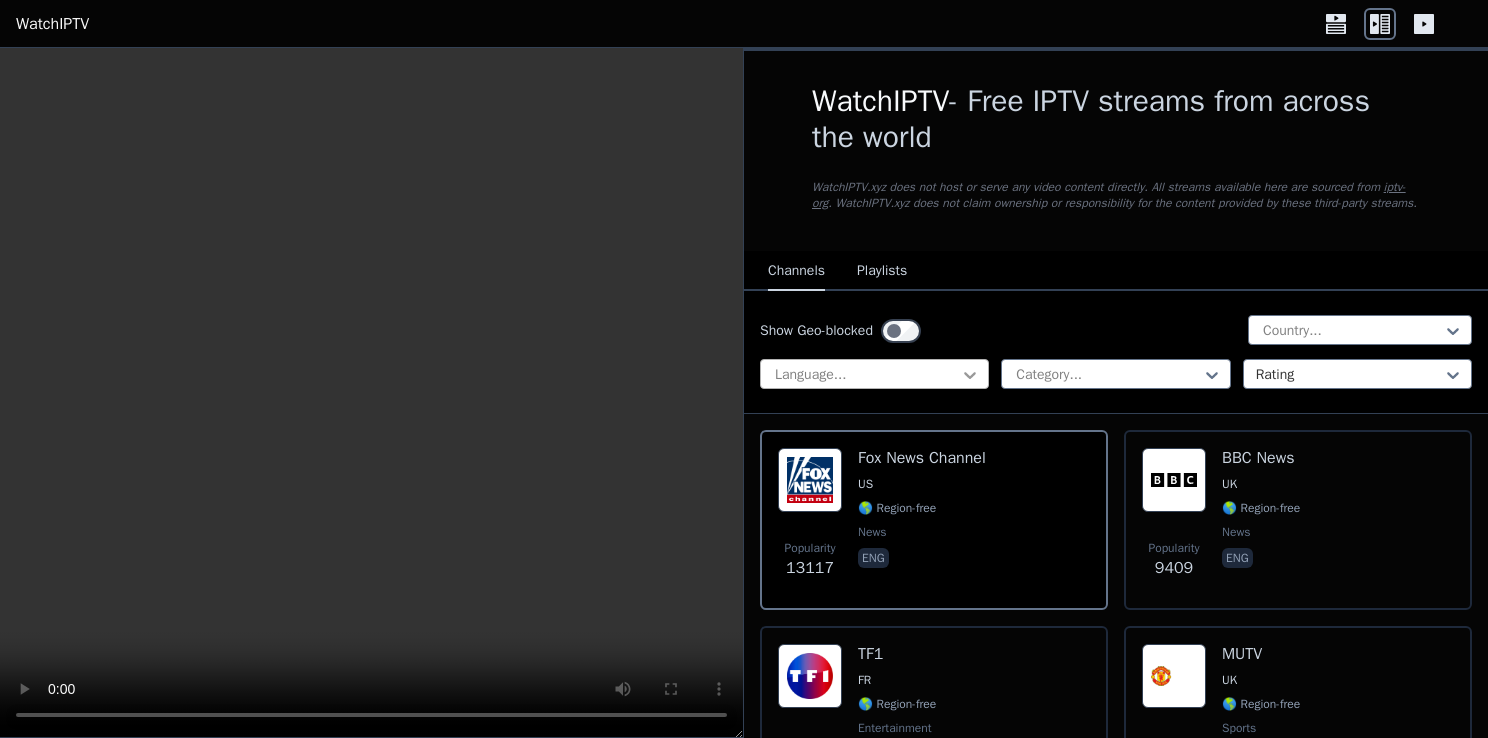 click 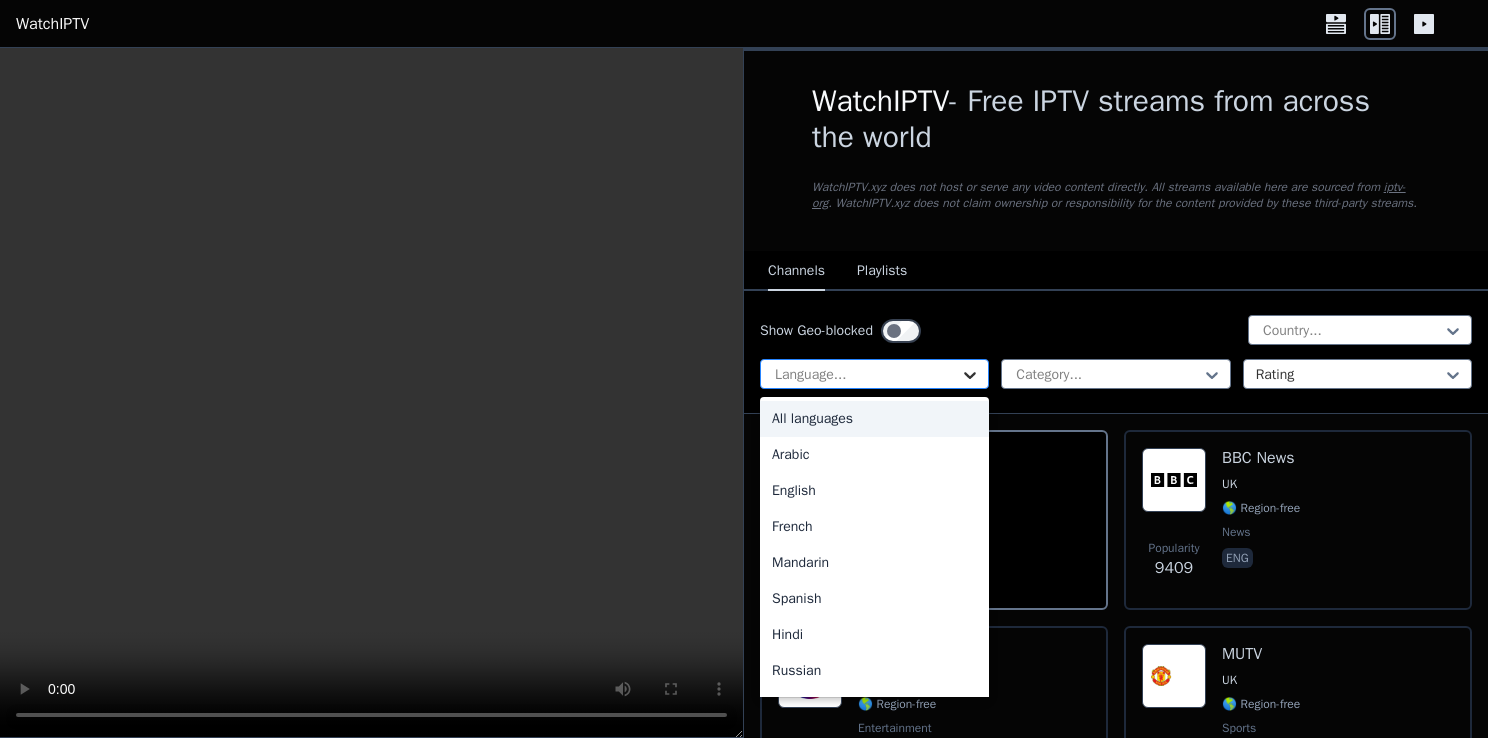 click 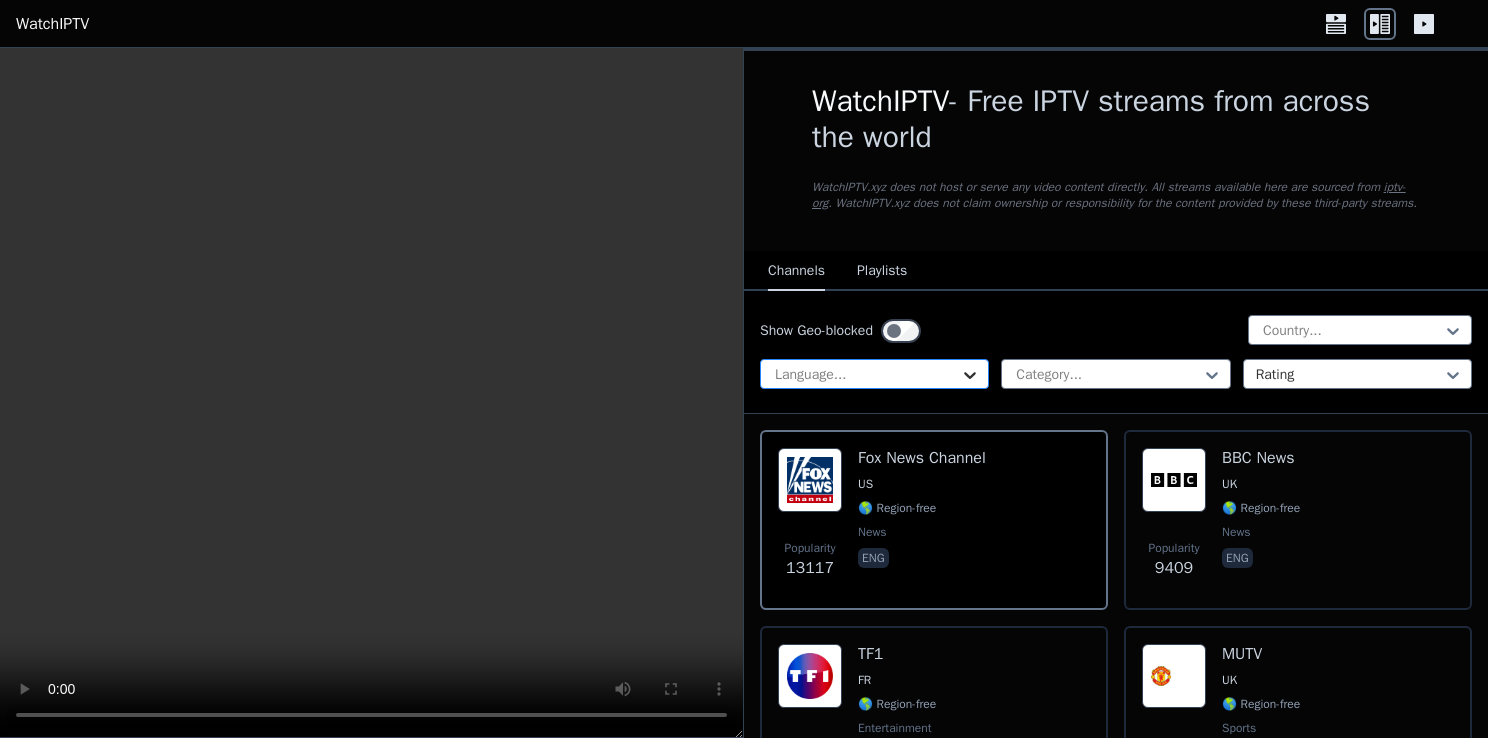click 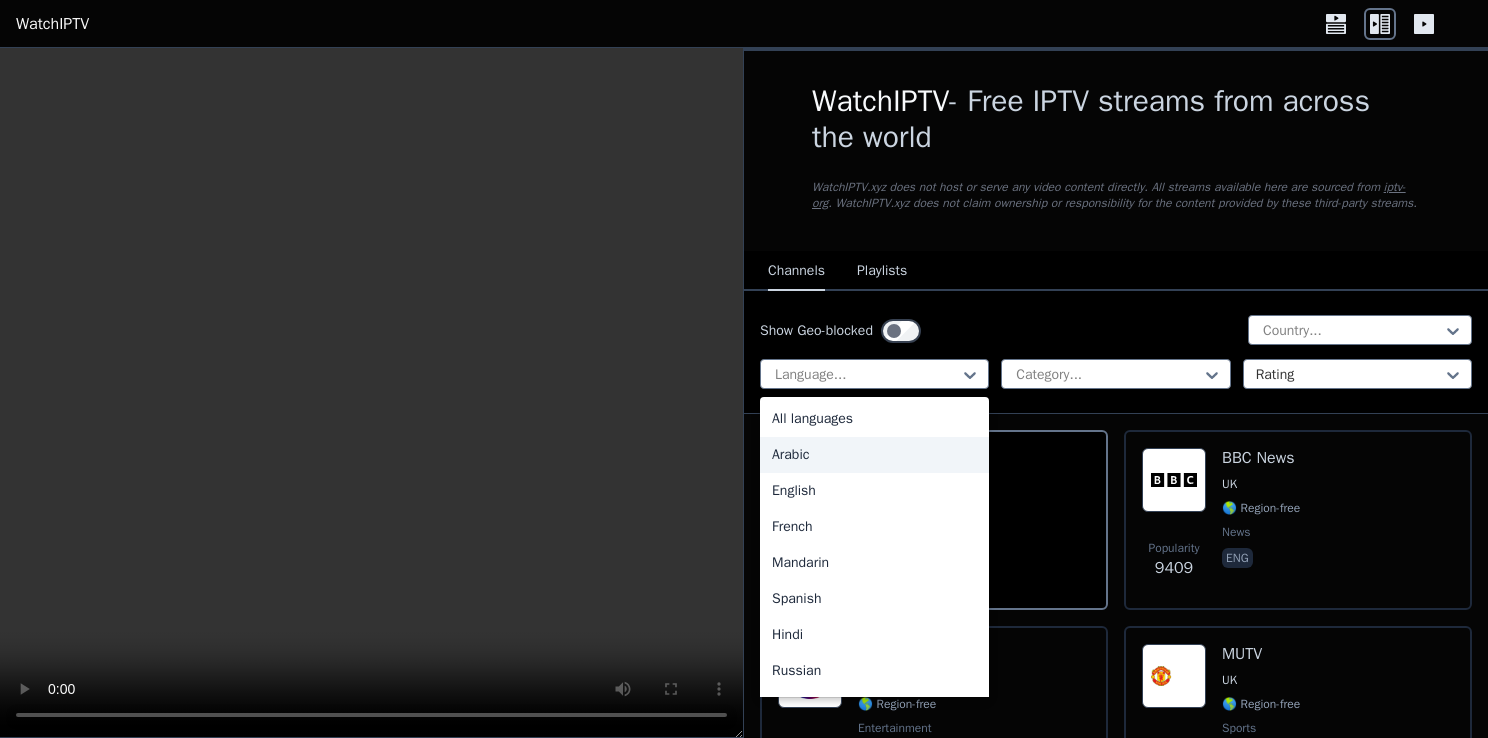 click on "Arabic" at bounding box center (874, 455) 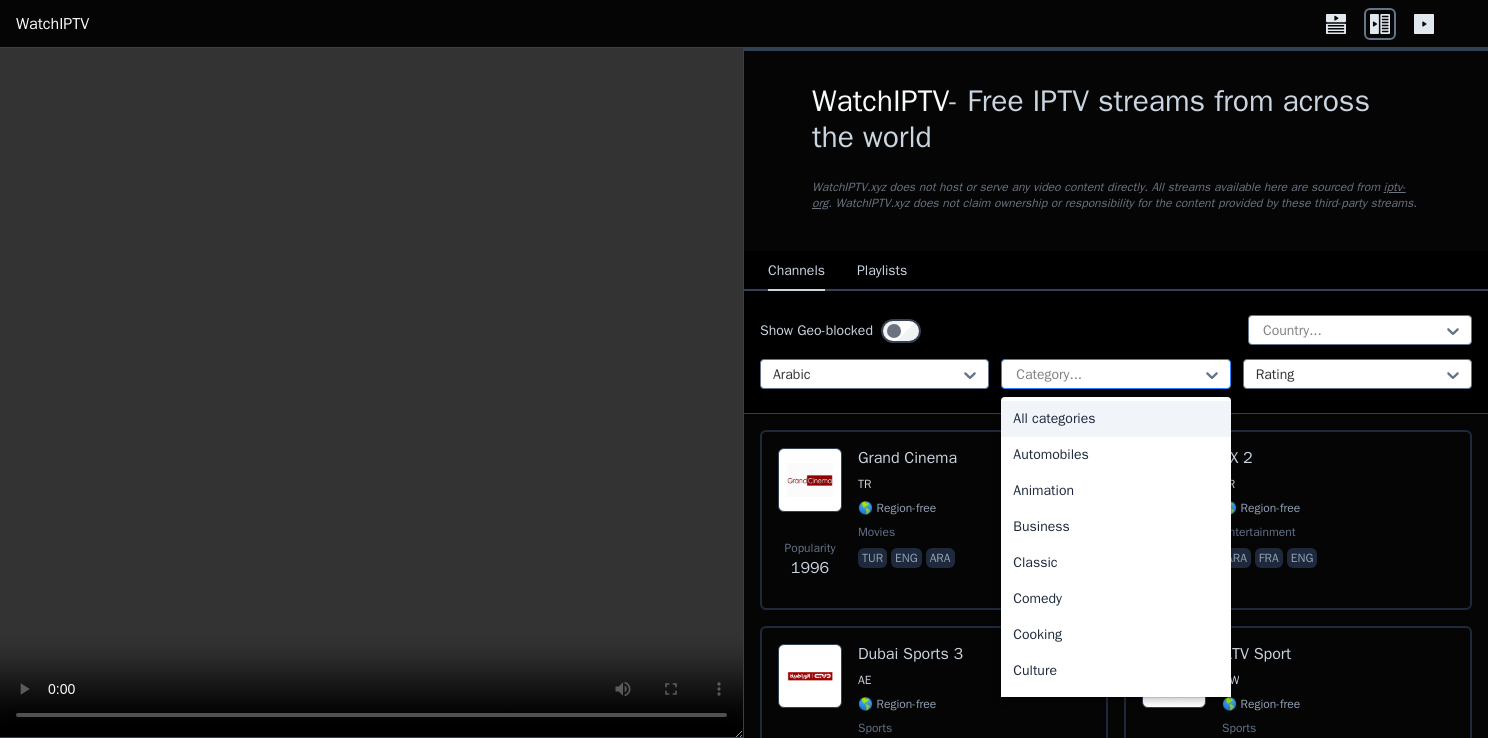 click at bounding box center (1107, 375) 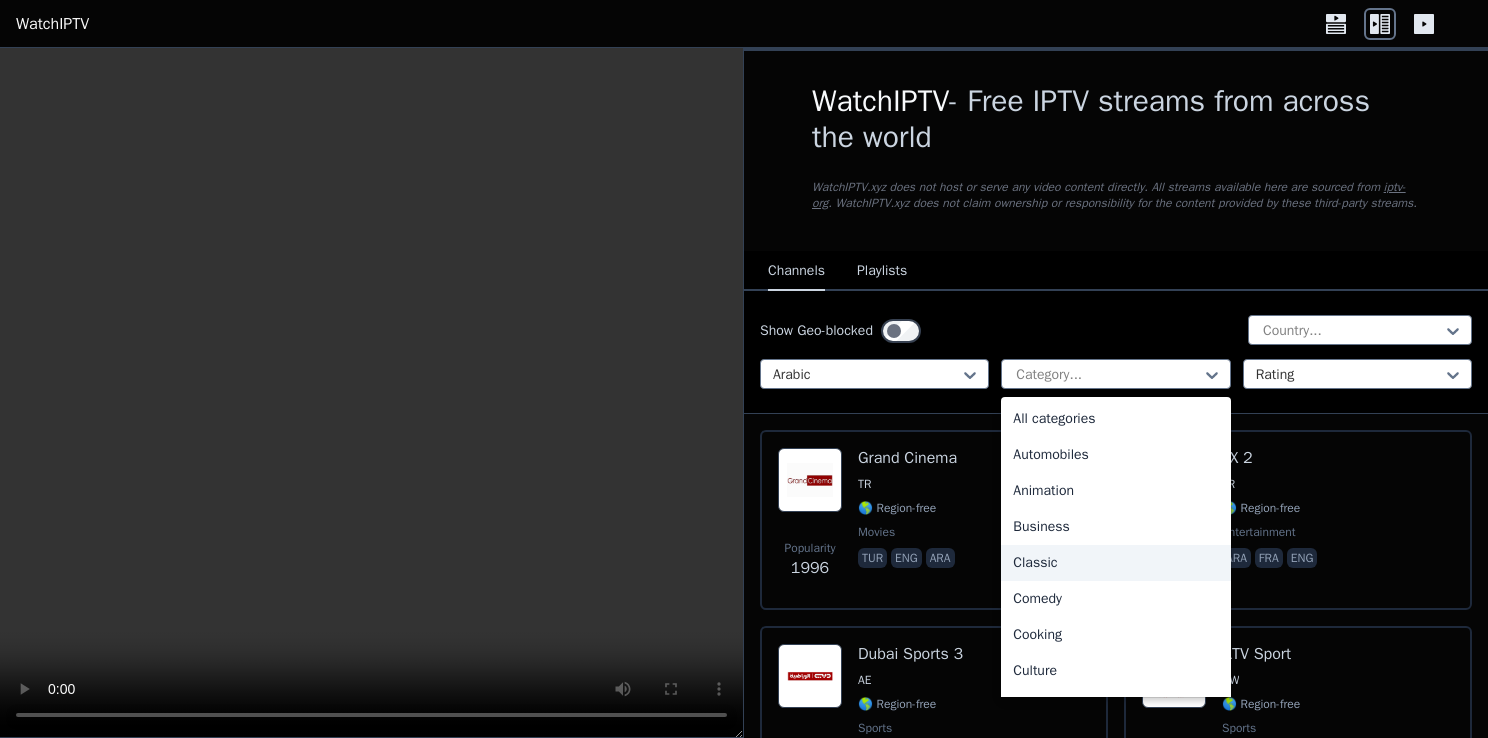 scroll, scrollTop: 300, scrollLeft: 0, axis: vertical 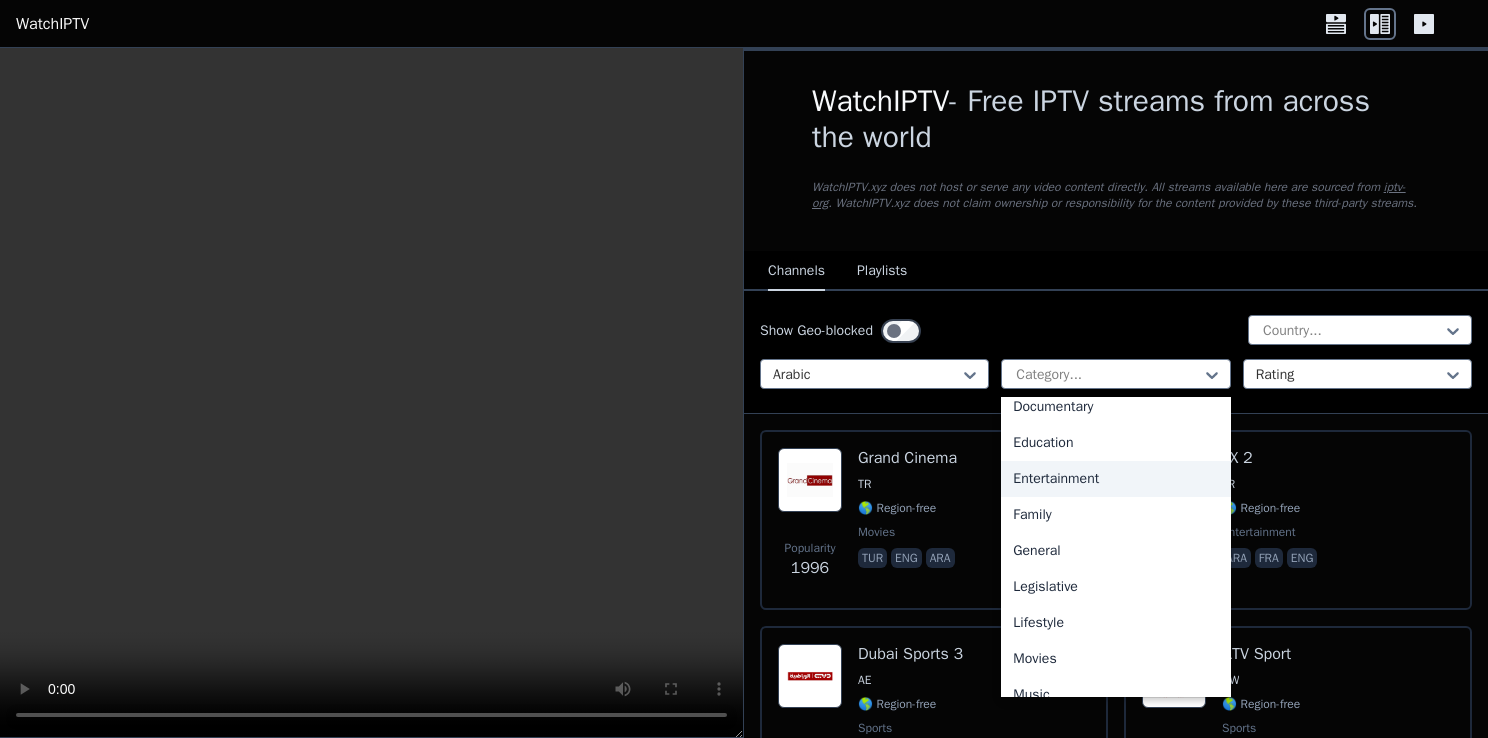 click on "Entertainment" at bounding box center (1115, 479) 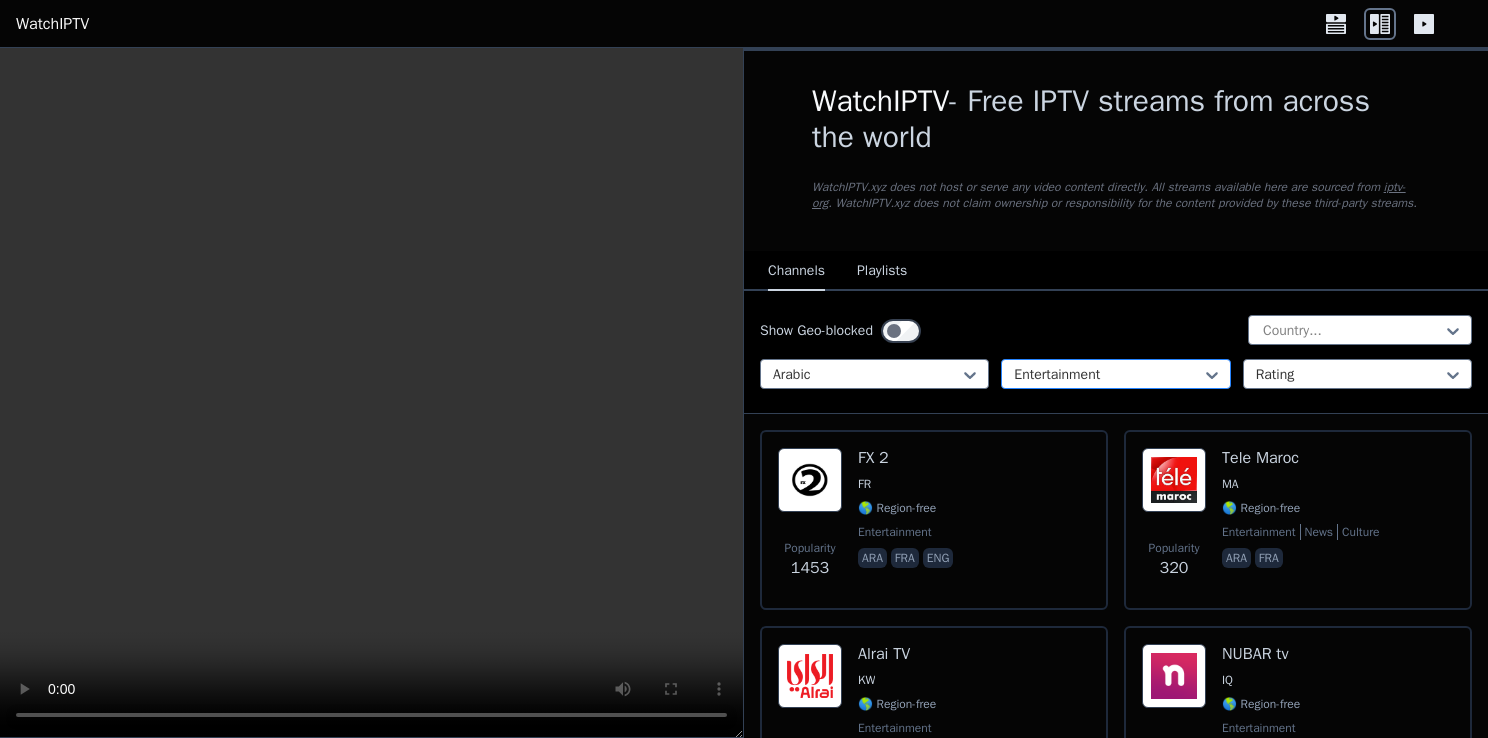 click at bounding box center (1107, 375) 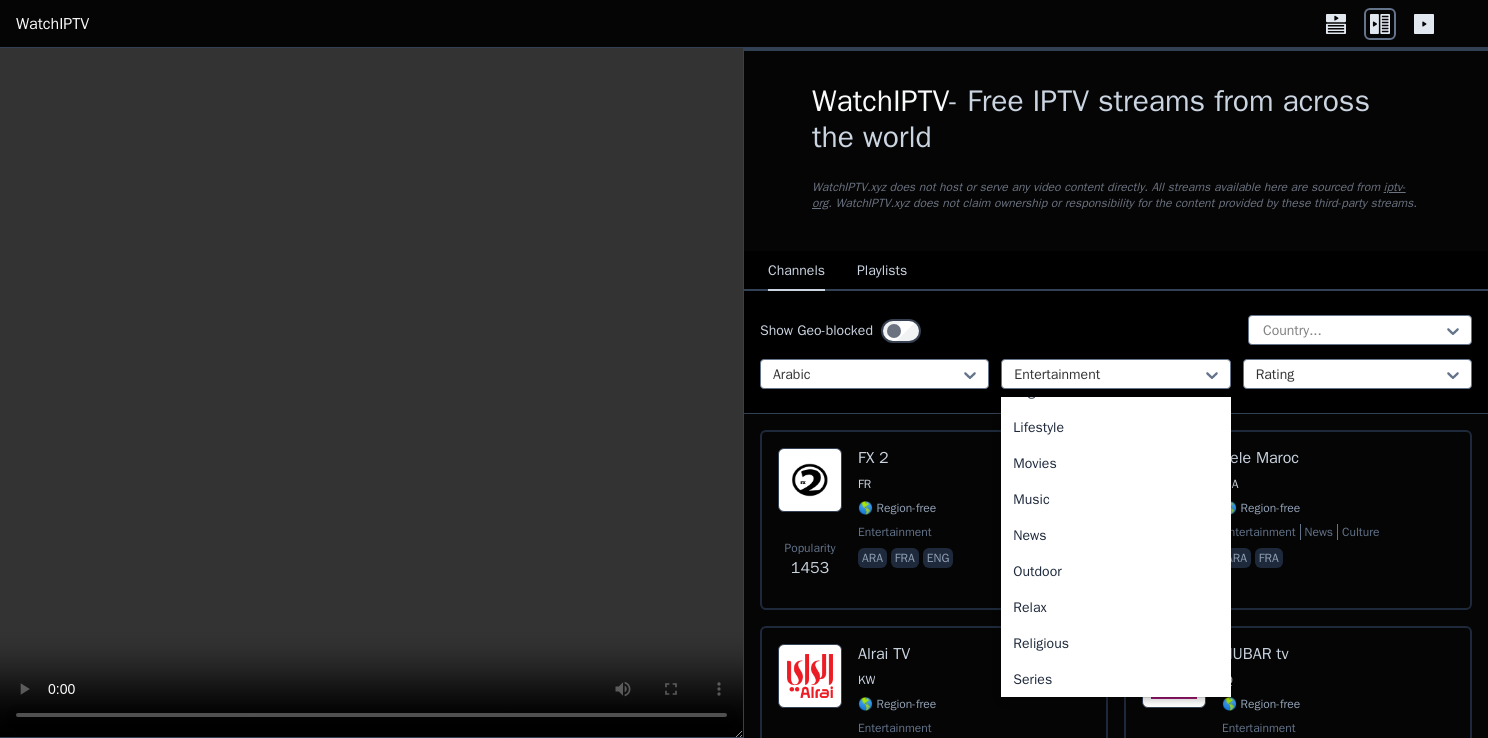 scroll, scrollTop: 612, scrollLeft: 0, axis: vertical 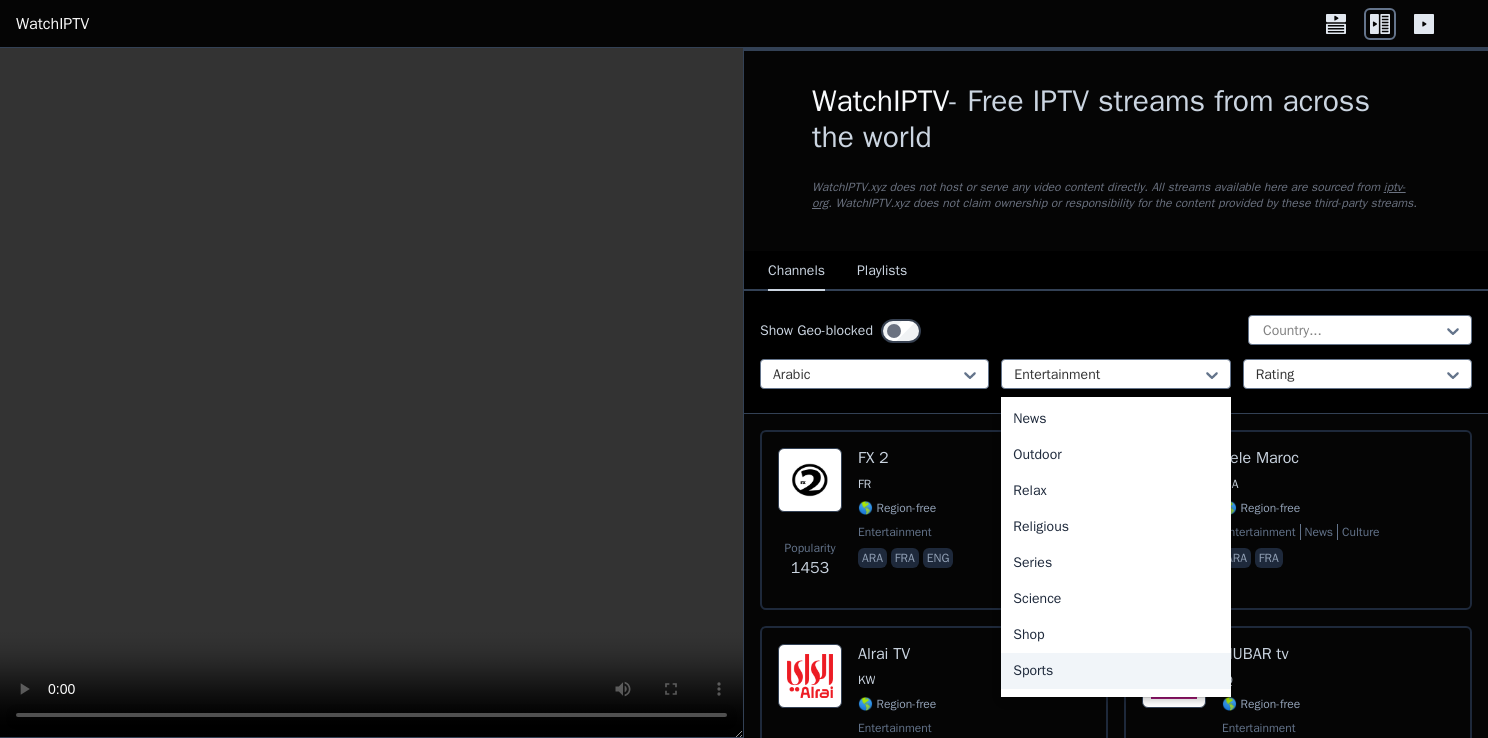 click on "Sports" at bounding box center [1115, 671] 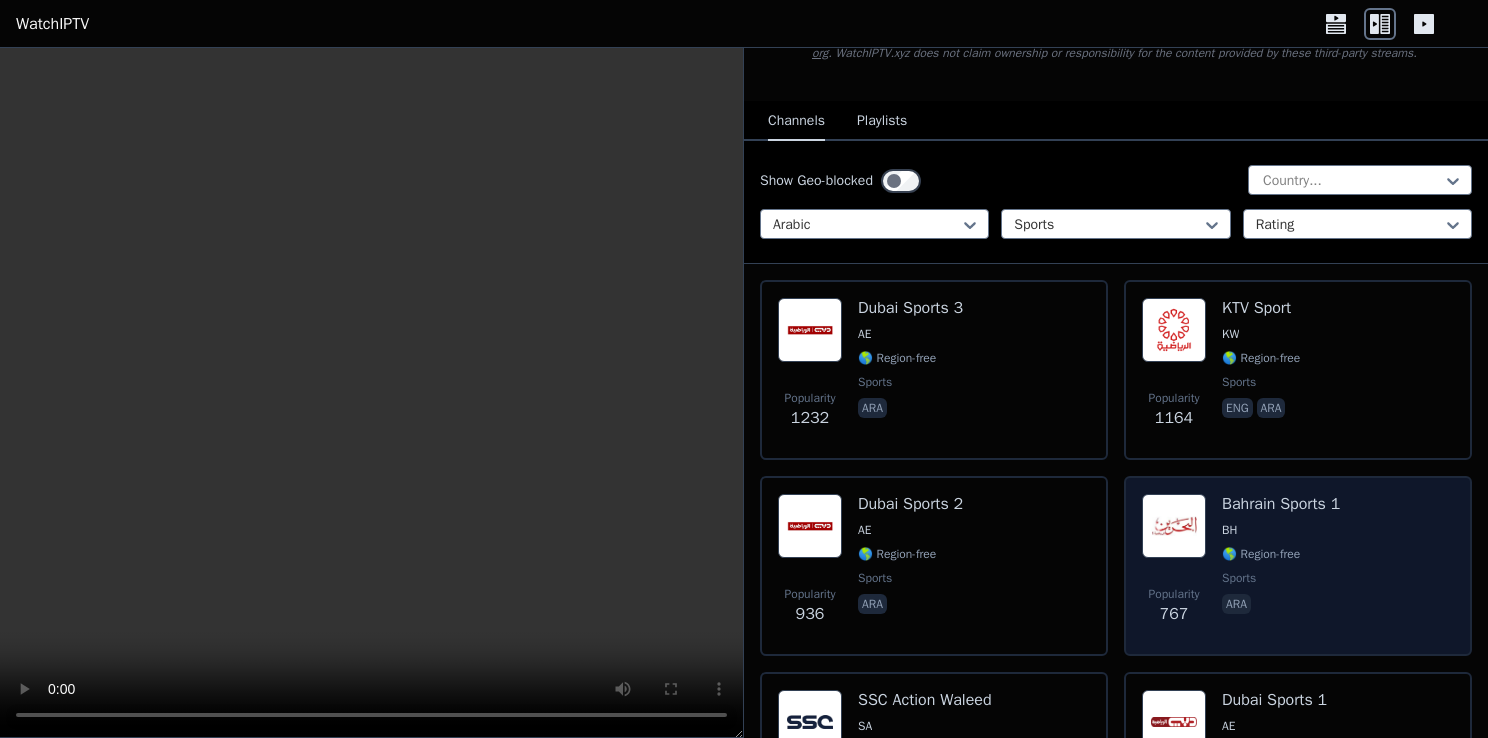 scroll, scrollTop: 0, scrollLeft: 0, axis: both 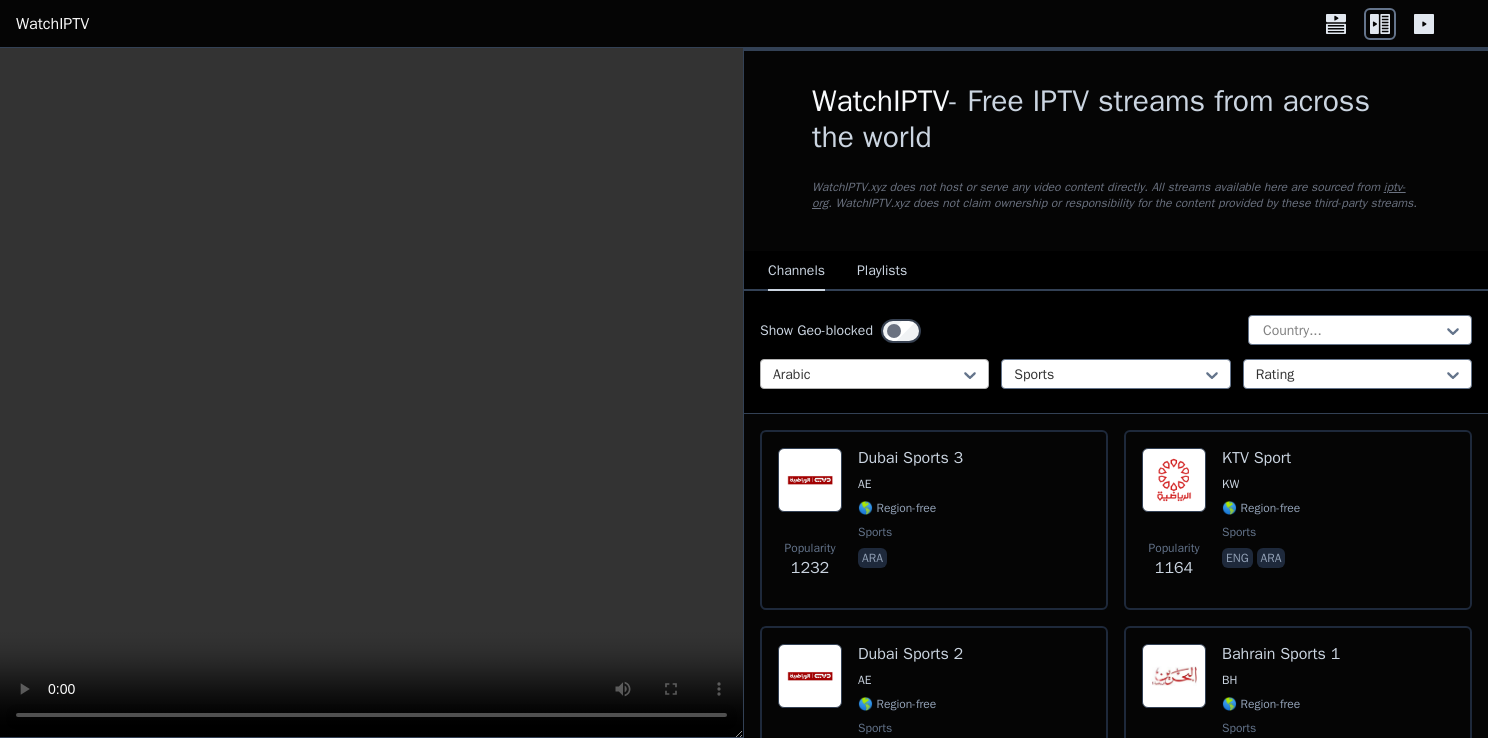 click on "Arabic" at bounding box center (874, 374) 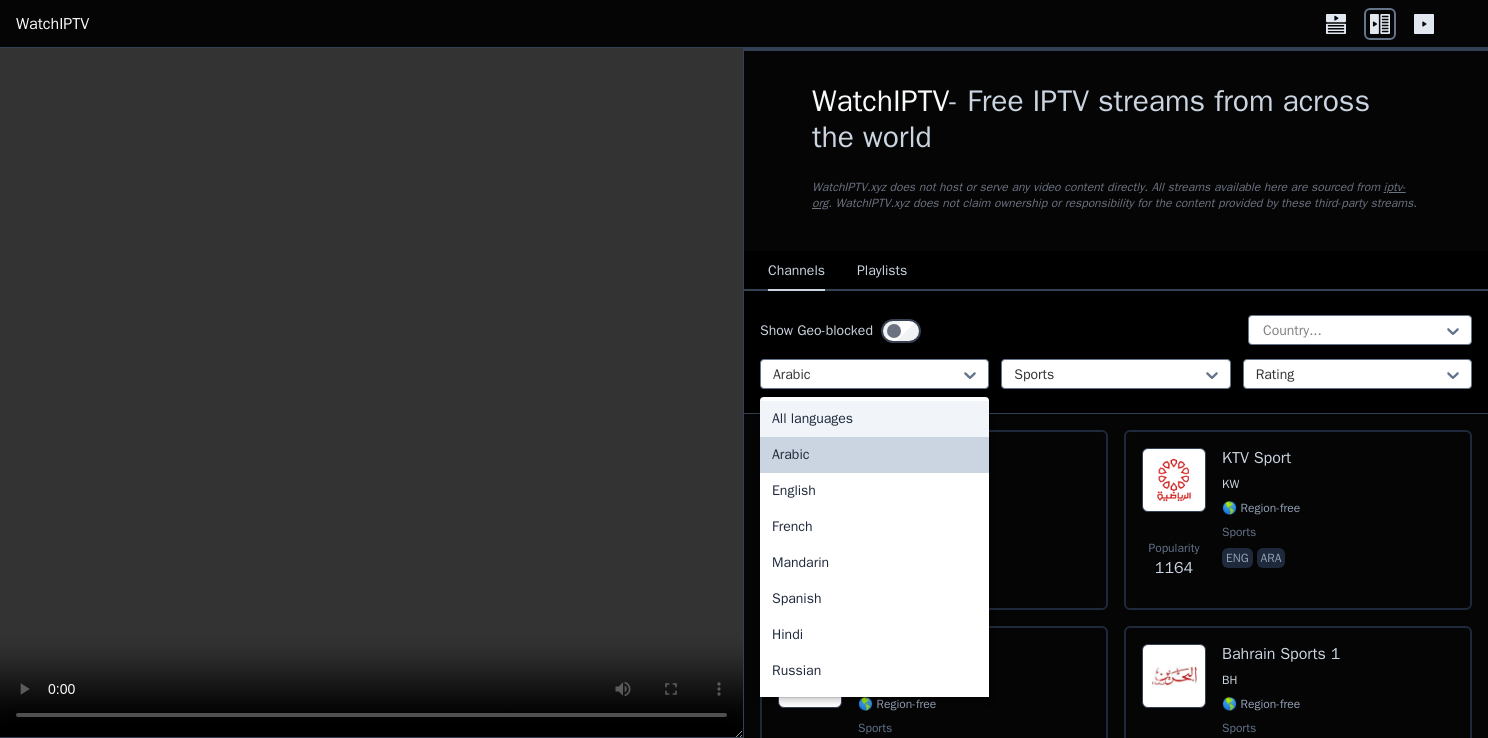 click on "All languages" at bounding box center [874, 419] 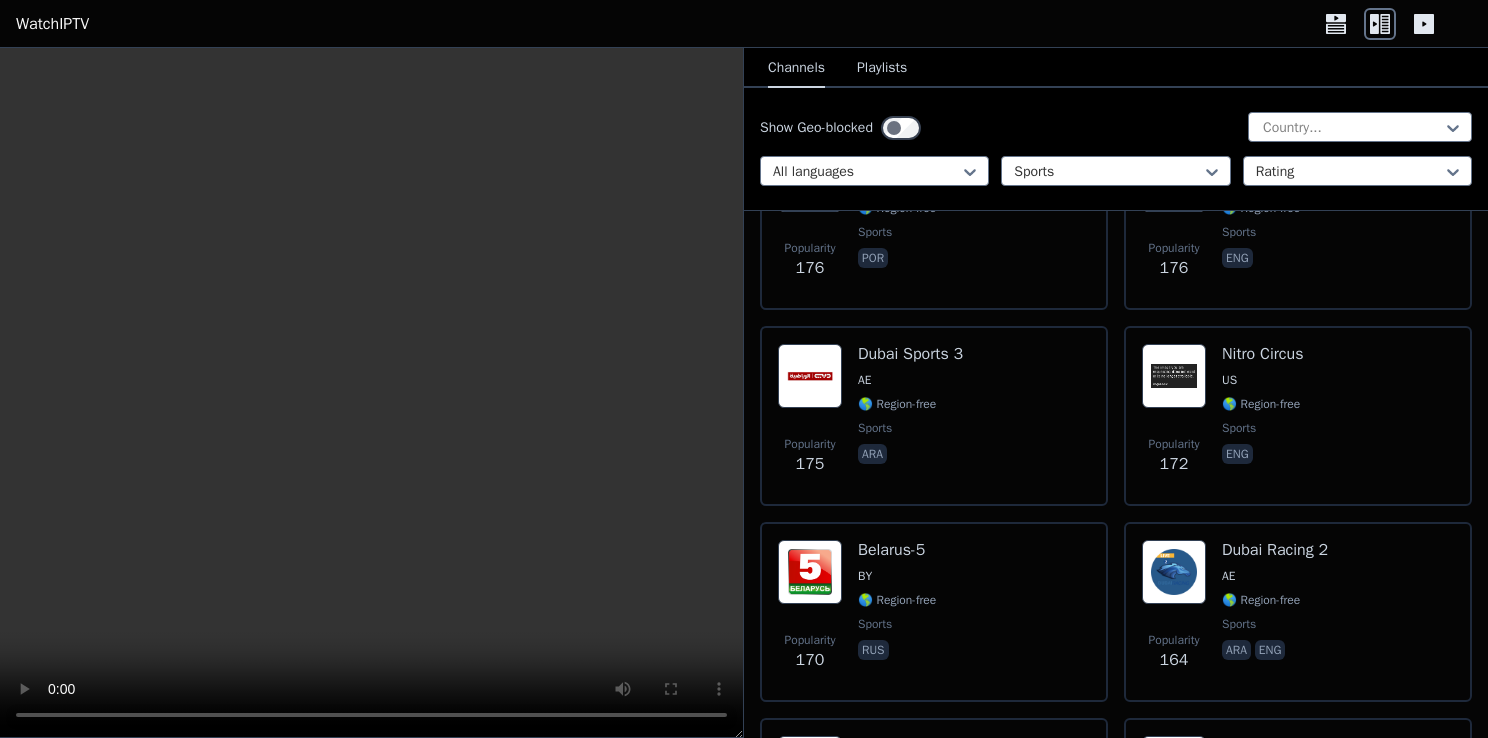 scroll, scrollTop: 5500, scrollLeft: 0, axis: vertical 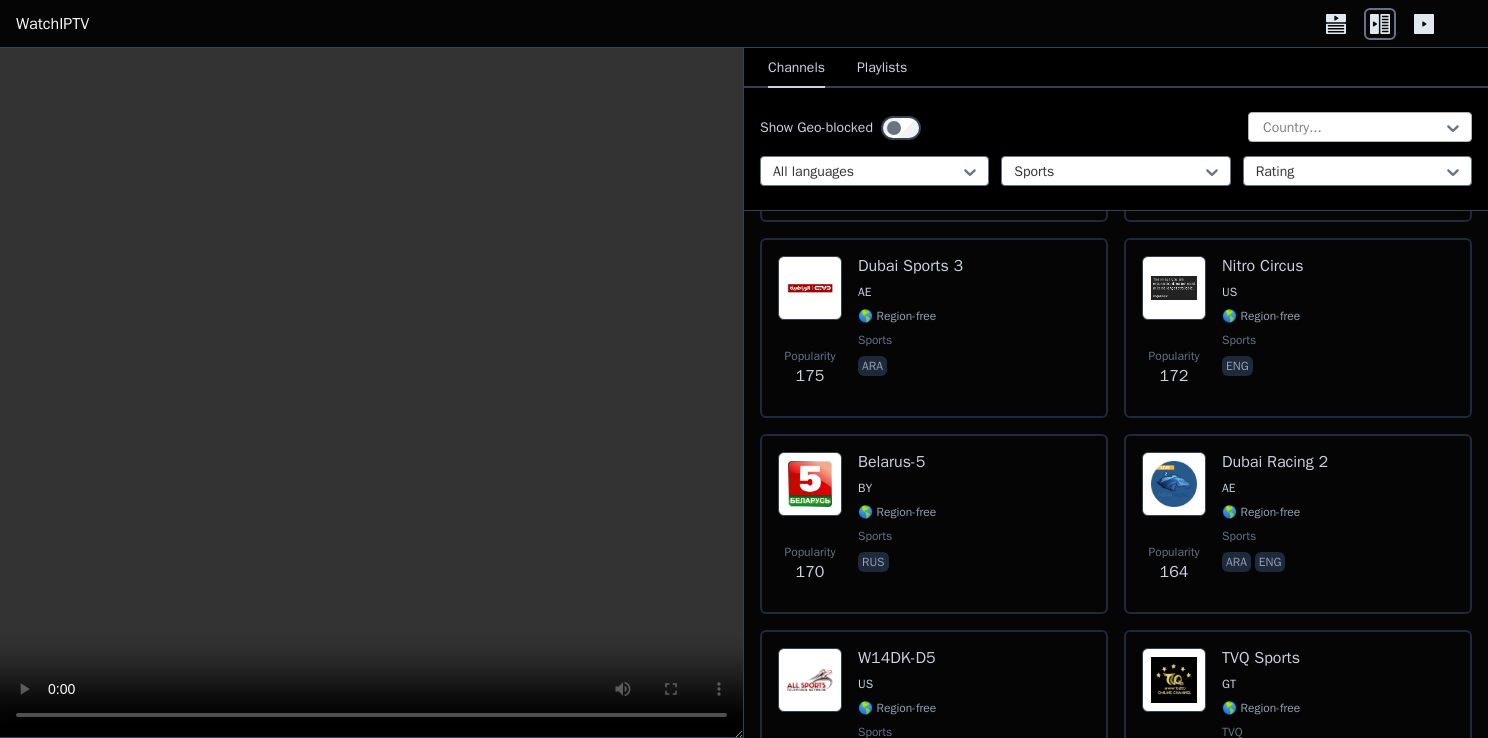 click at bounding box center [1352, 128] 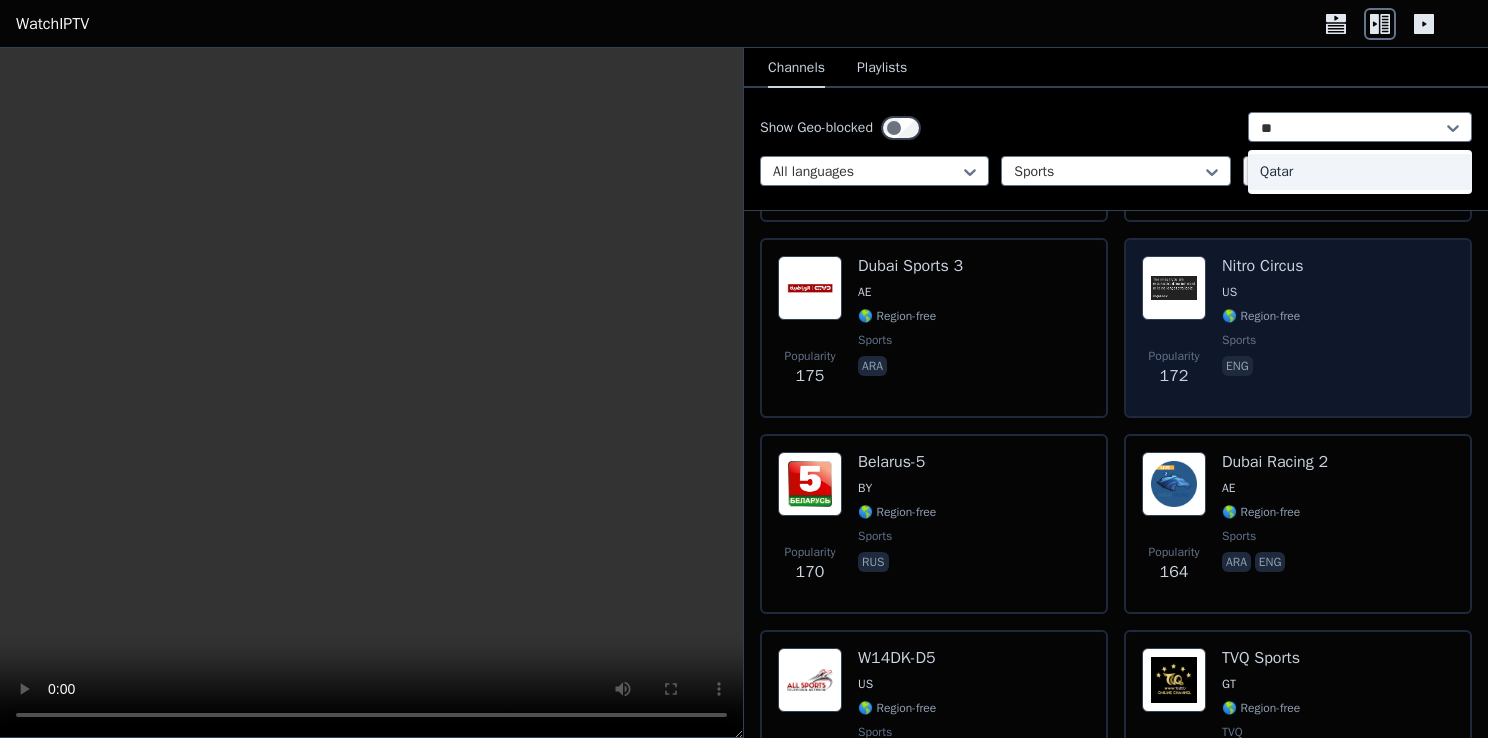 type on "***" 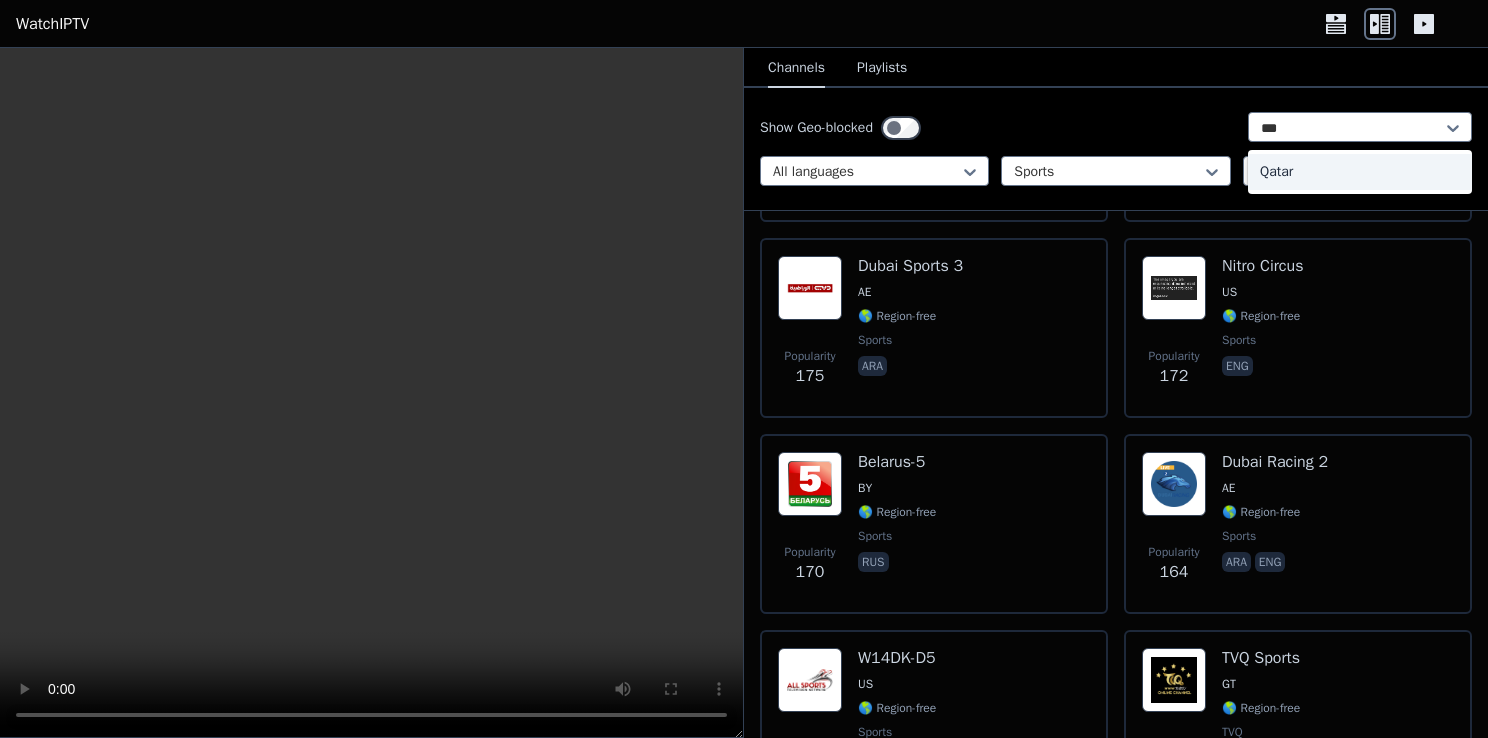 click on "Qatar" at bounding box center (1360, 172) 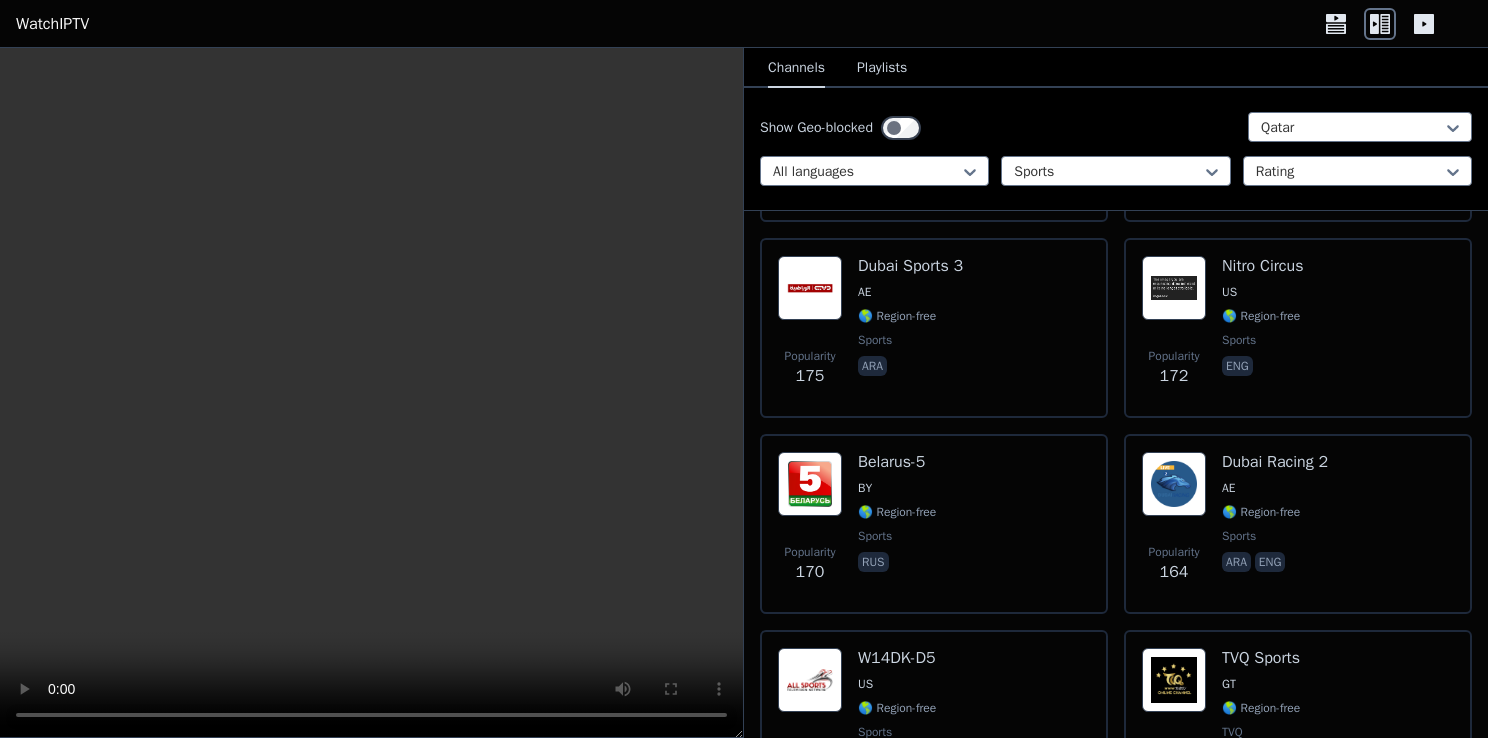 scroll, scrollTop: 0, scrollLeft: 0, axis: both 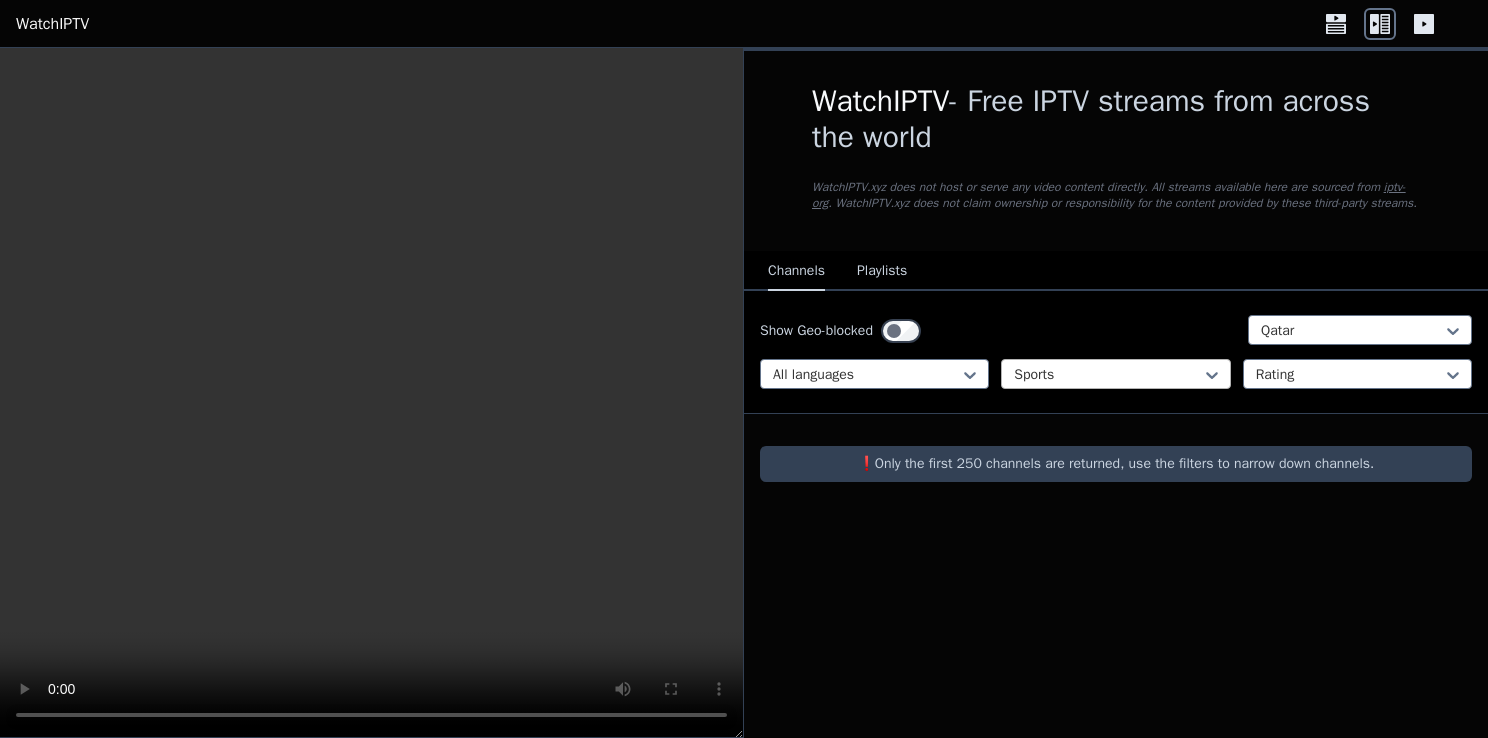 click at bounding box center (1107, 375) 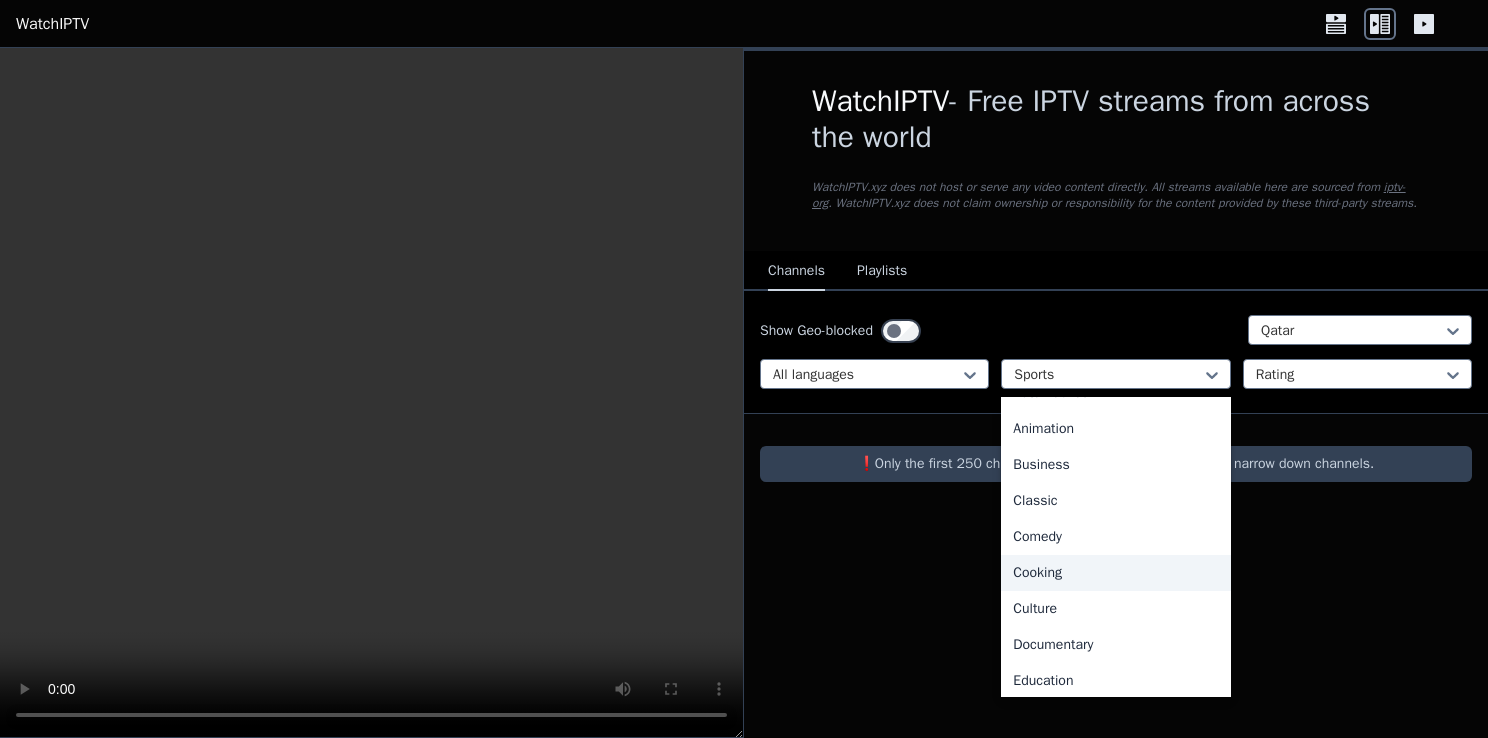 scroll, scrollTop: 0, scrollLeft: 0, axis: both 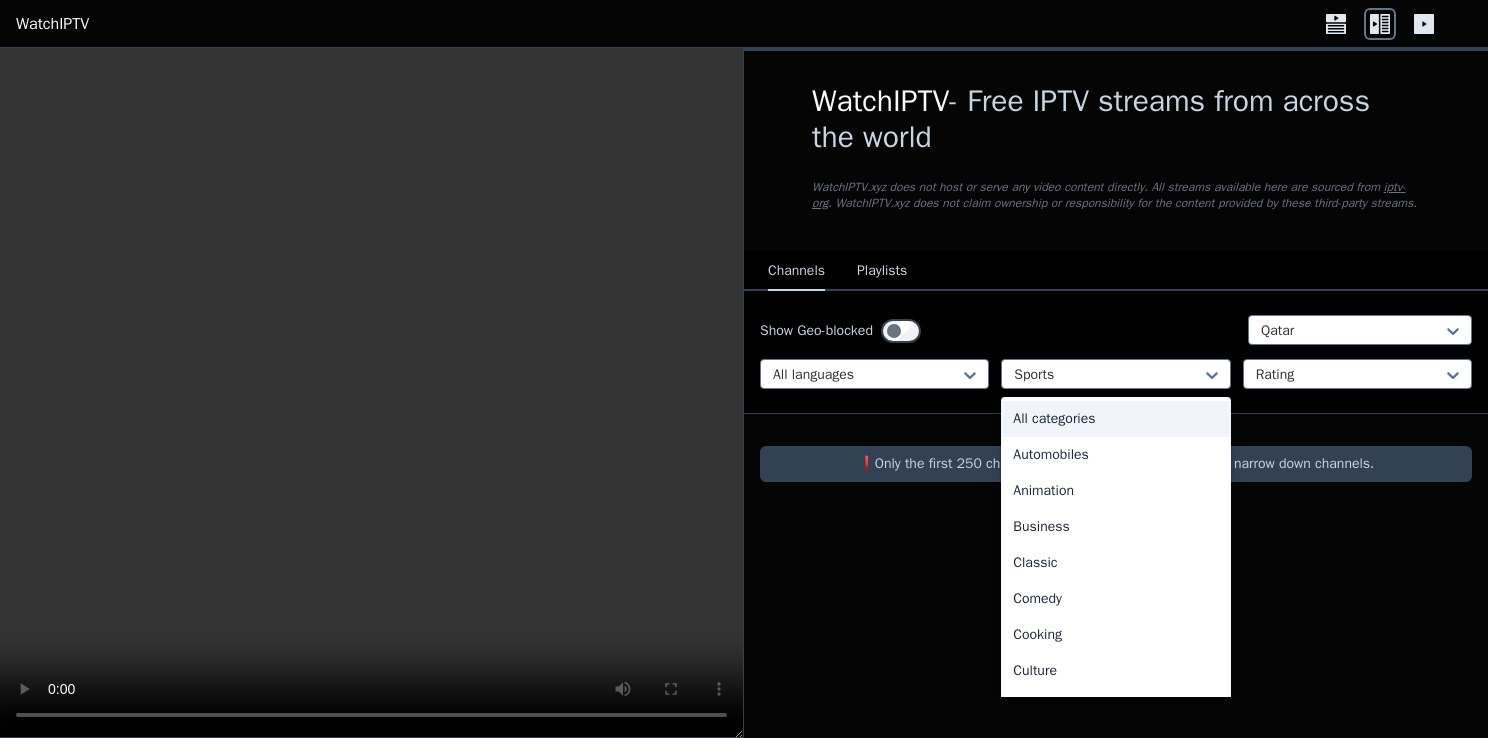 click on "All categories" at bounding box center [1115, 419] 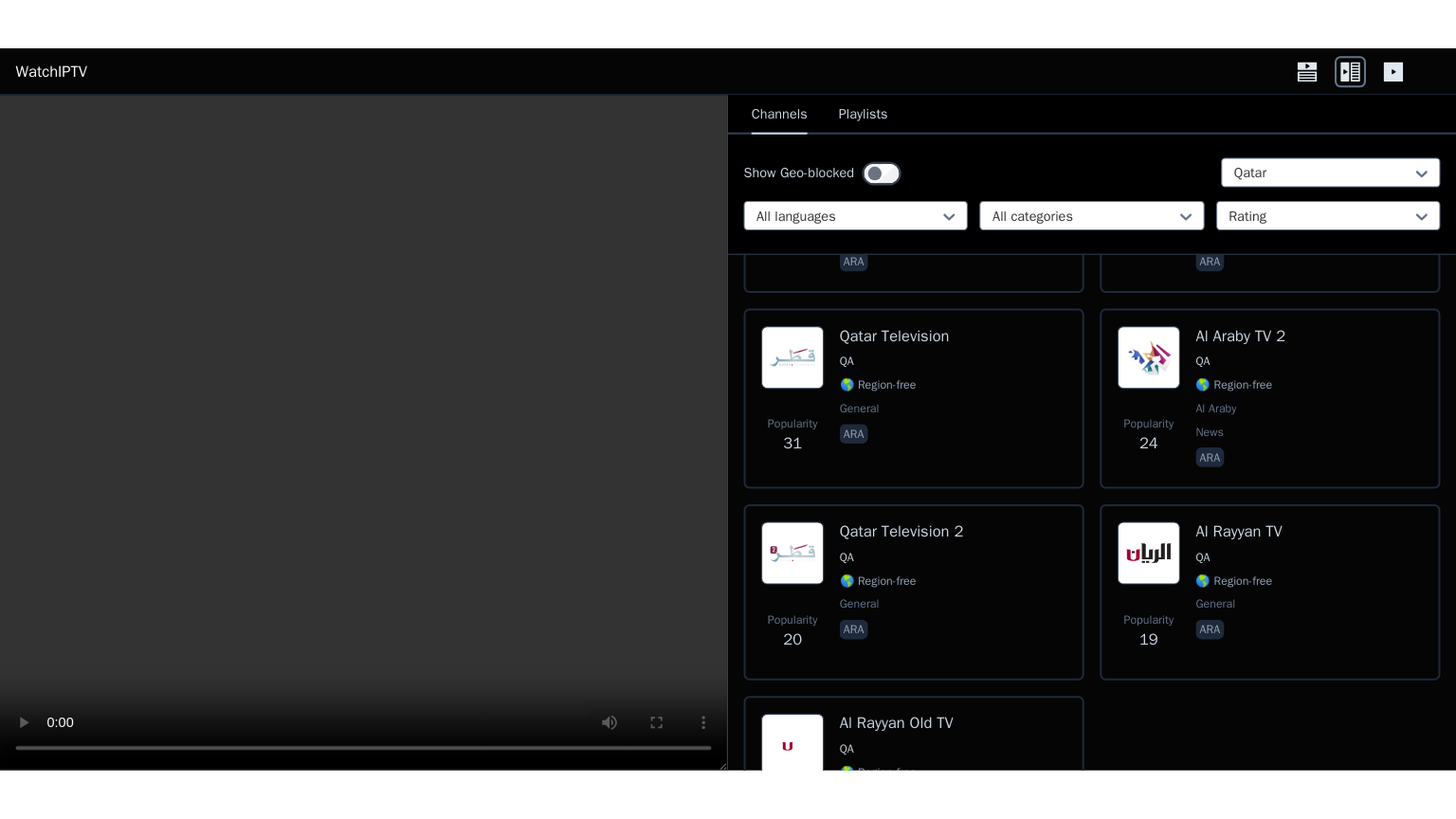 scroll, scrollTop: 1447, scrollLeft: 0, axis: vertical 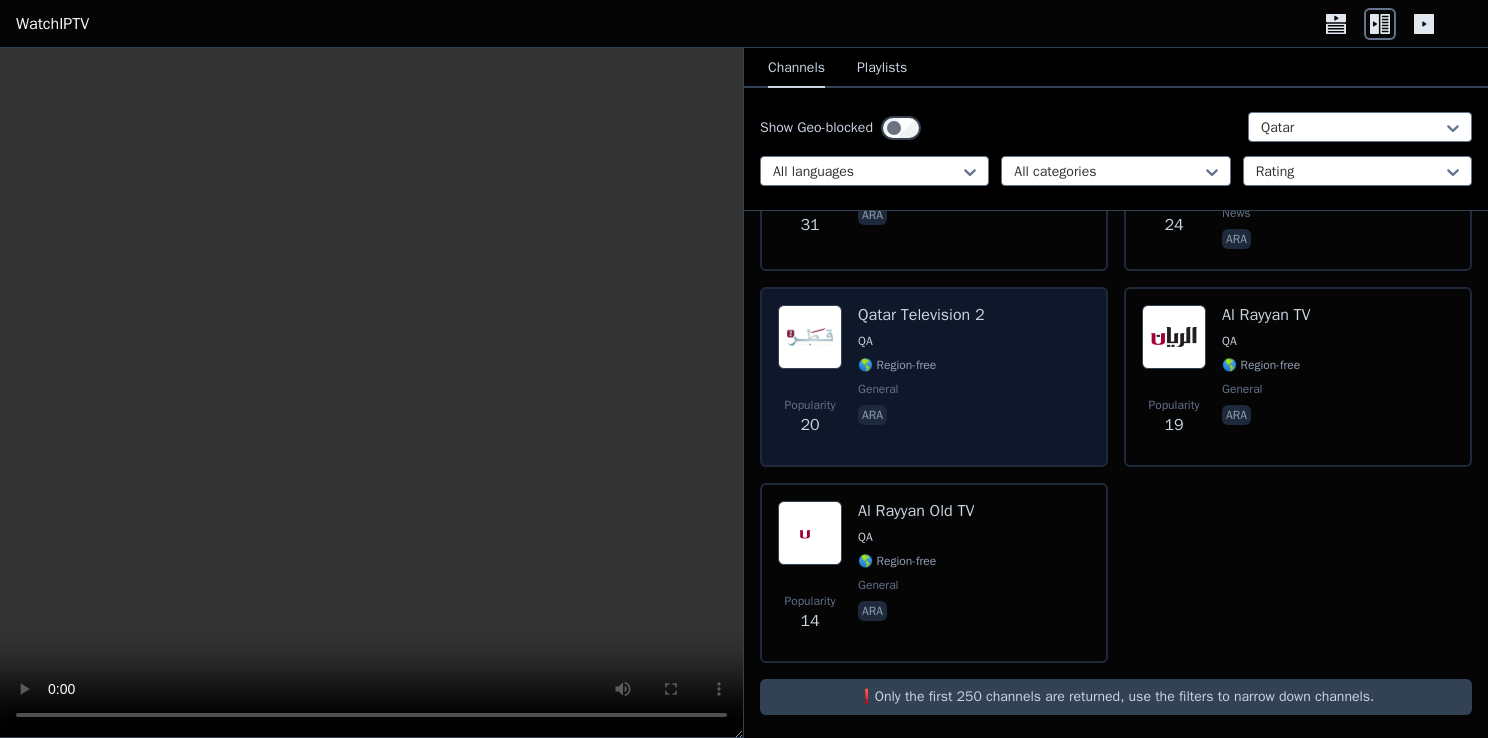 click on "Qatar Television 2" at bounding box center [921, 315] 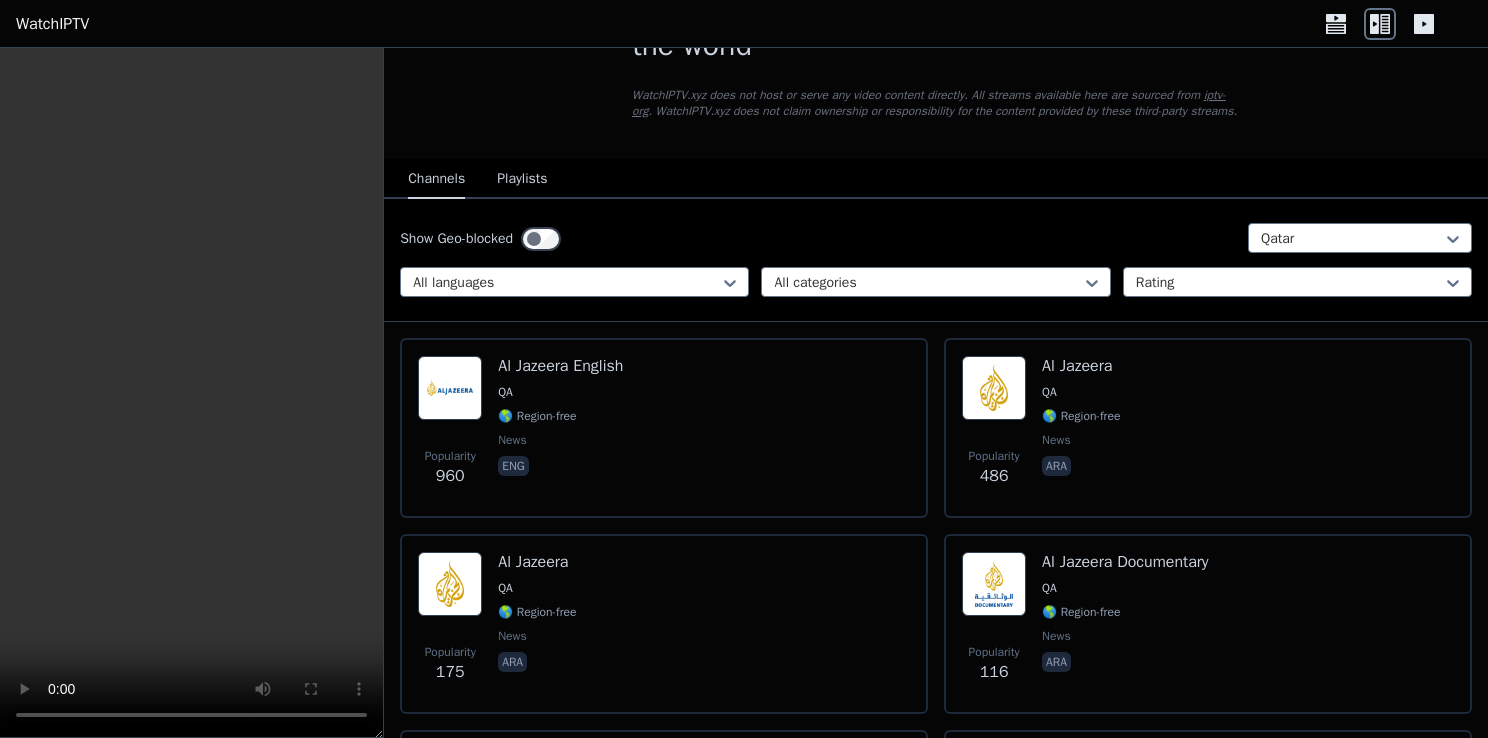 scroll, scrollTop: 0, scrollLeft: 0, axis: both 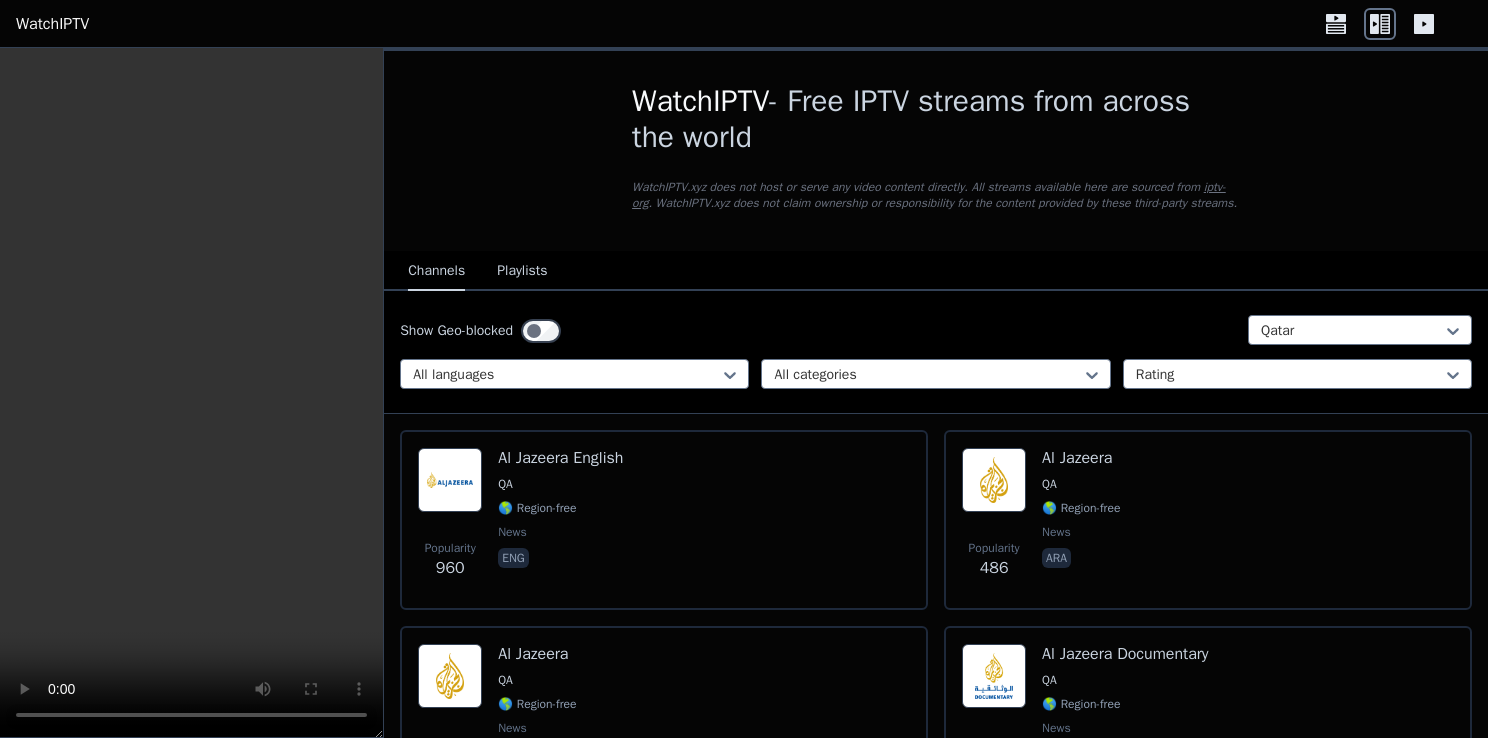 click on "Playlists" at bounding box center [522, 272] 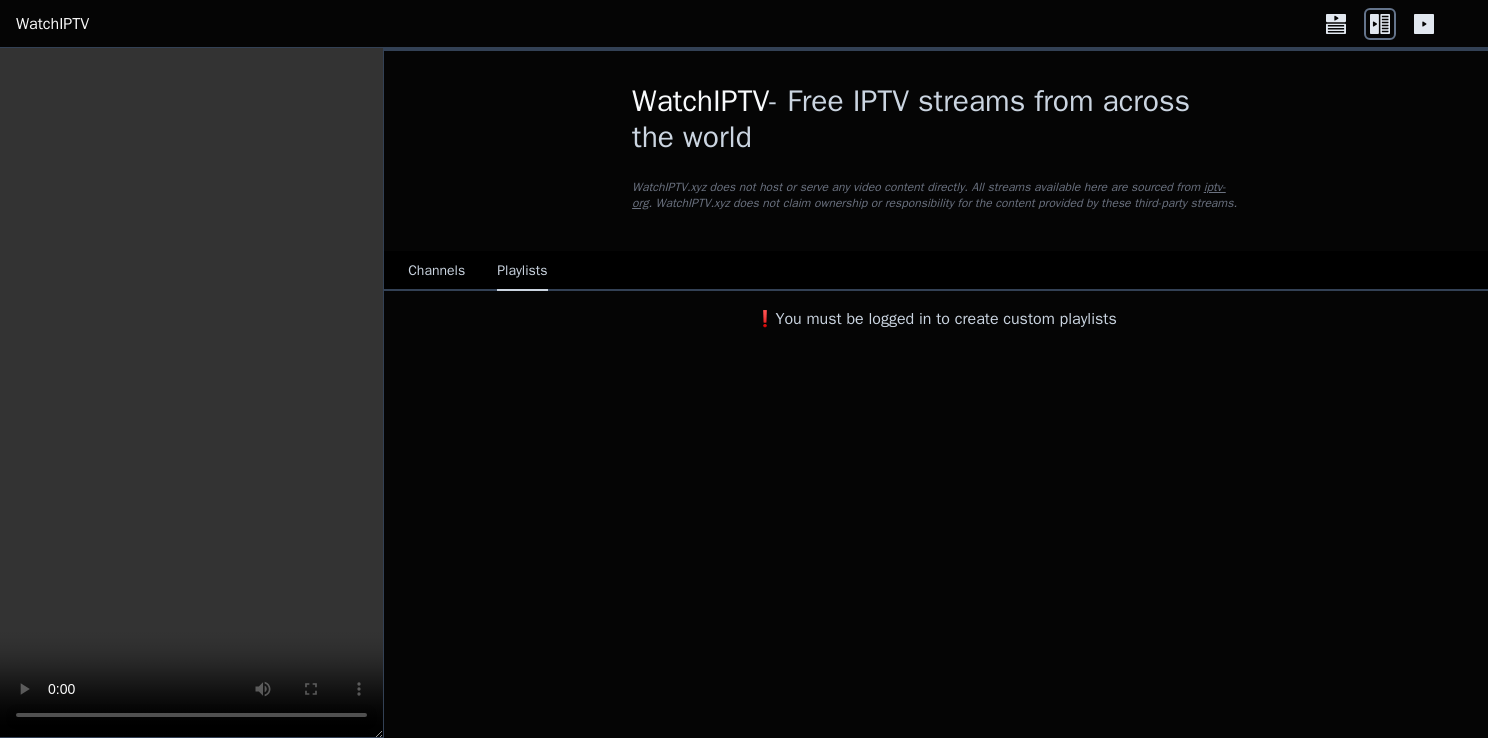 click on "Channels" at bounding box center (436, 272) 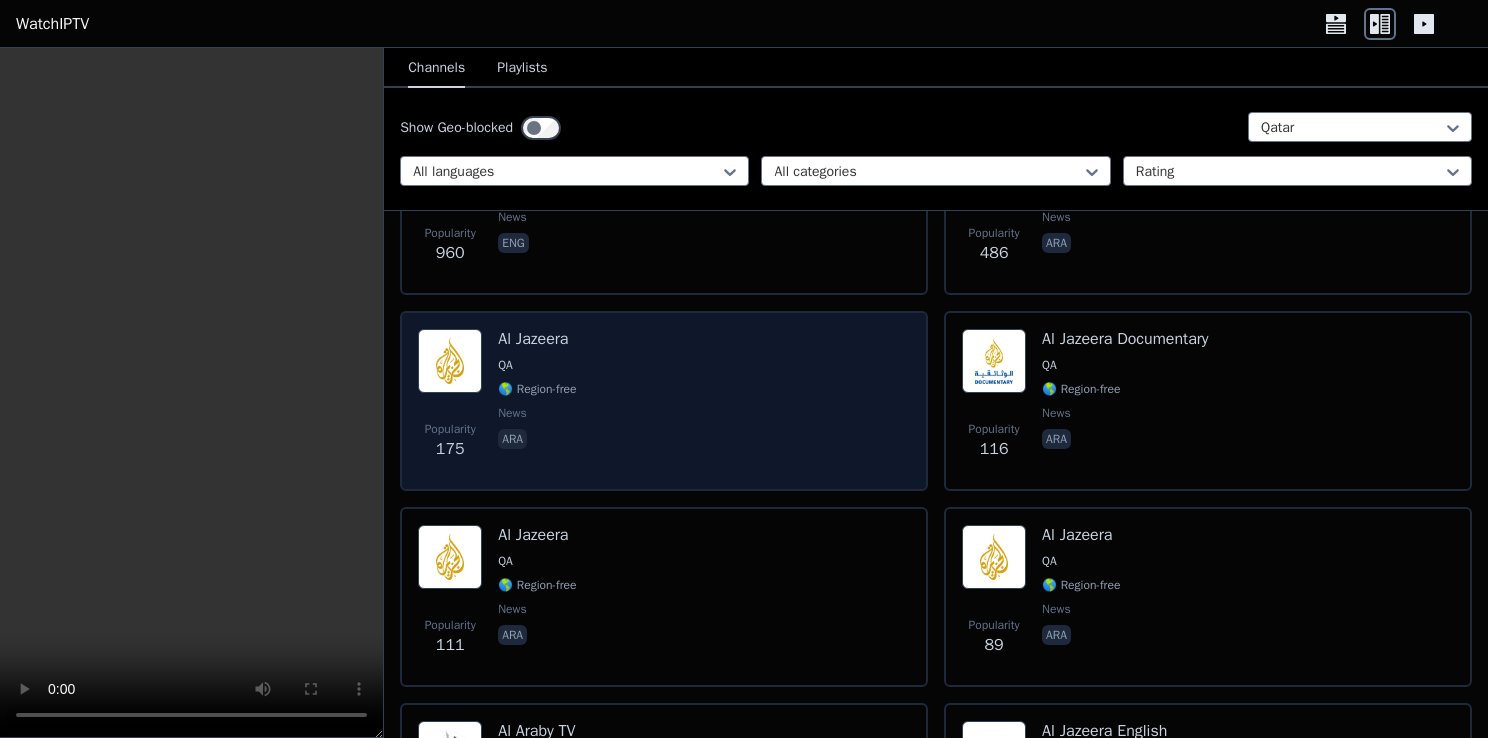 scroll, scrollTop: 100, scrollLeft: 0, axis: vertical 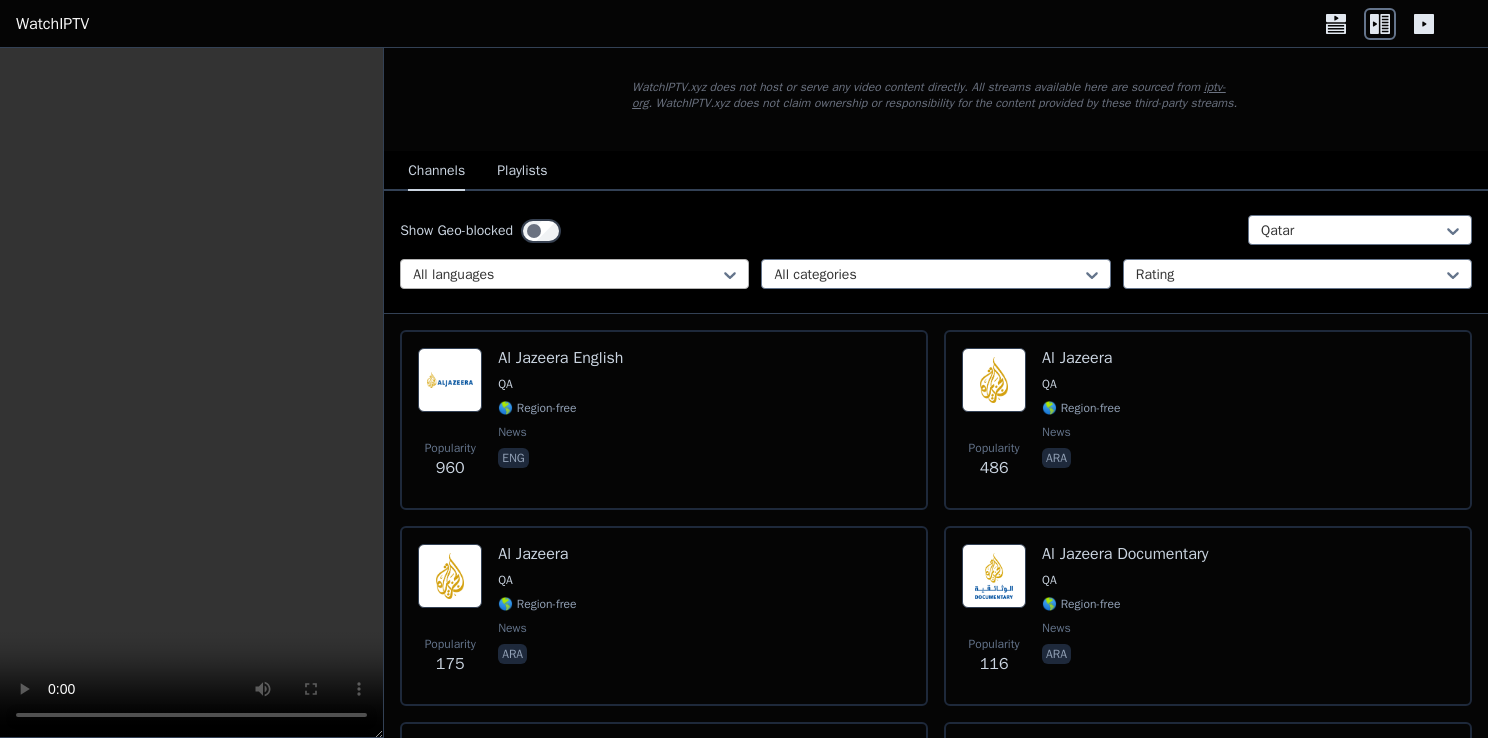 click on "All languages" at bounding box center [574, 274] 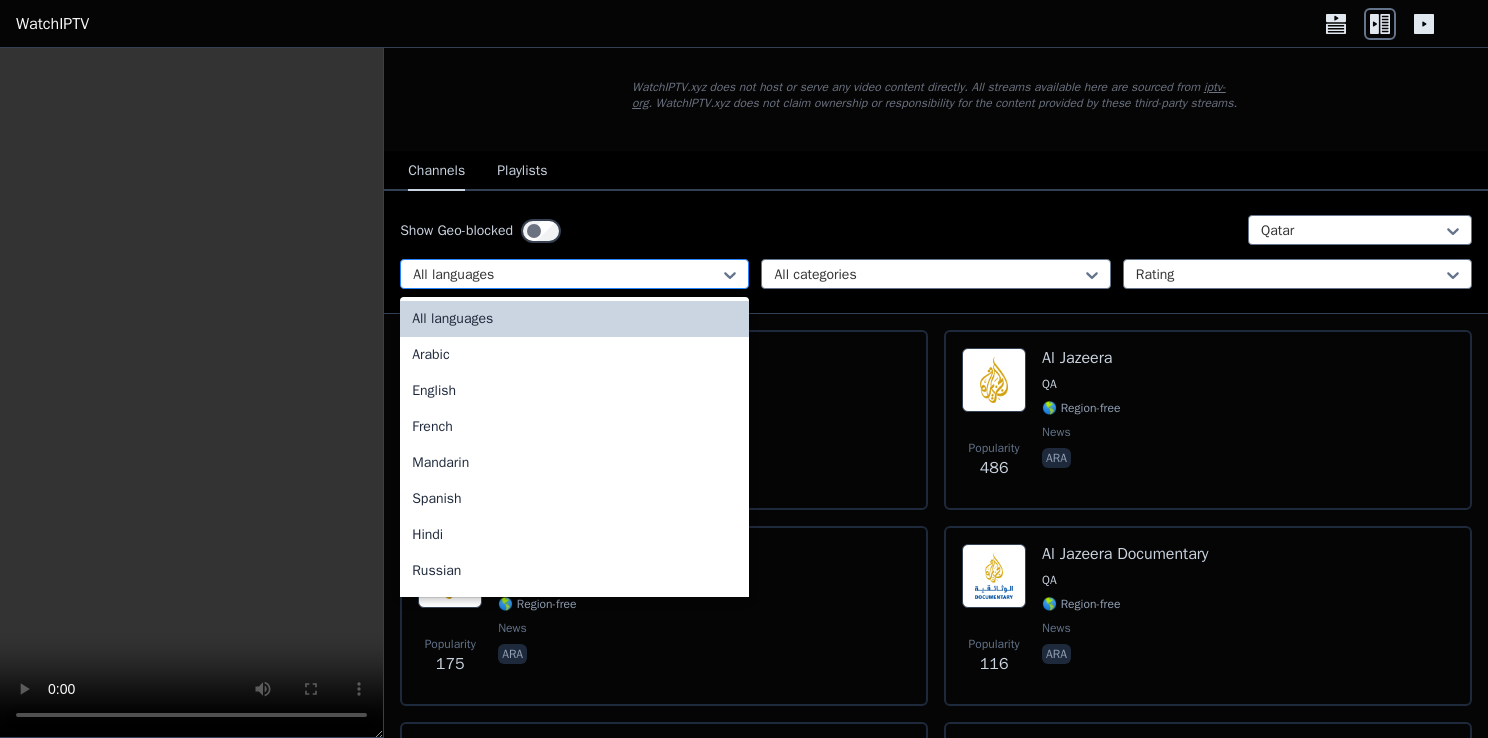 click at bounding box center (566, 275) 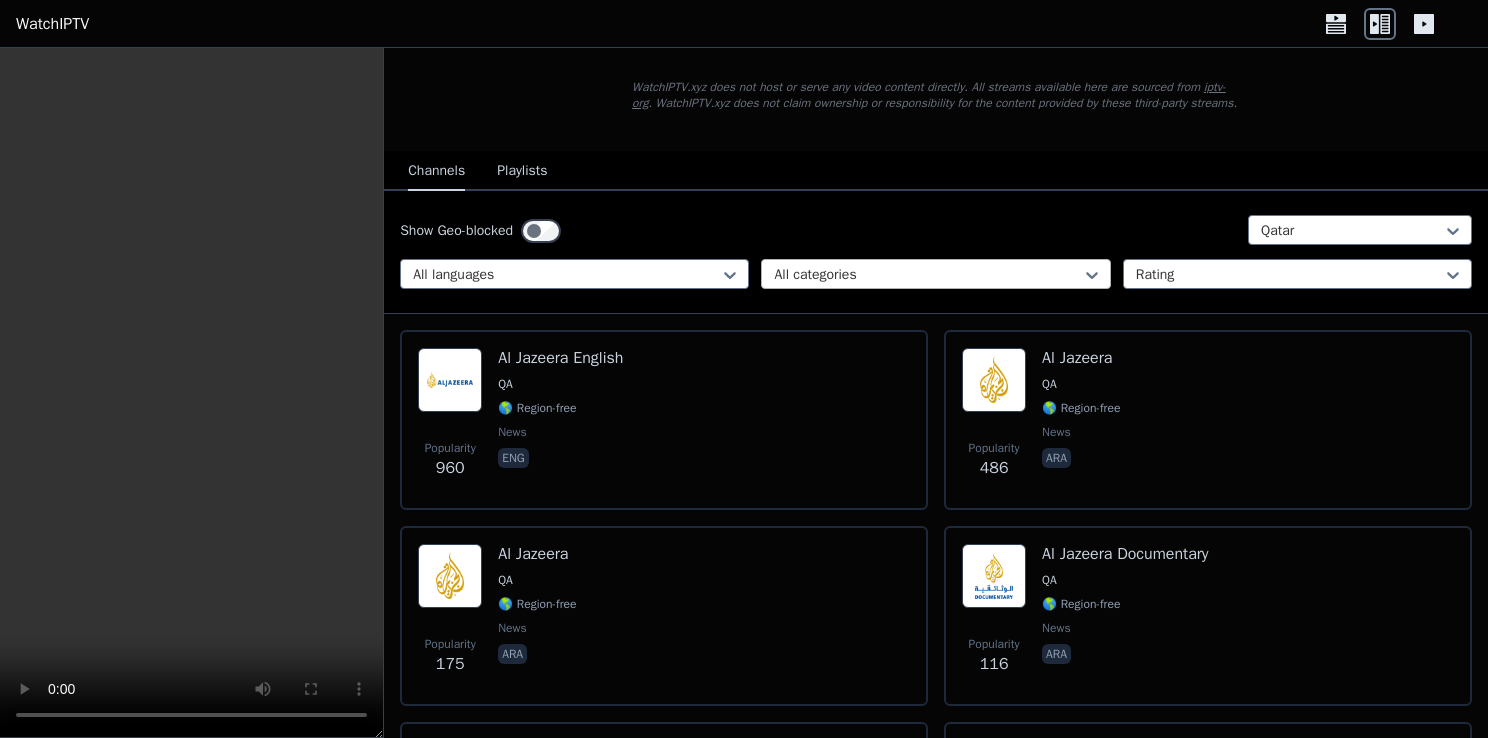 click at bounding box center [927, 275] 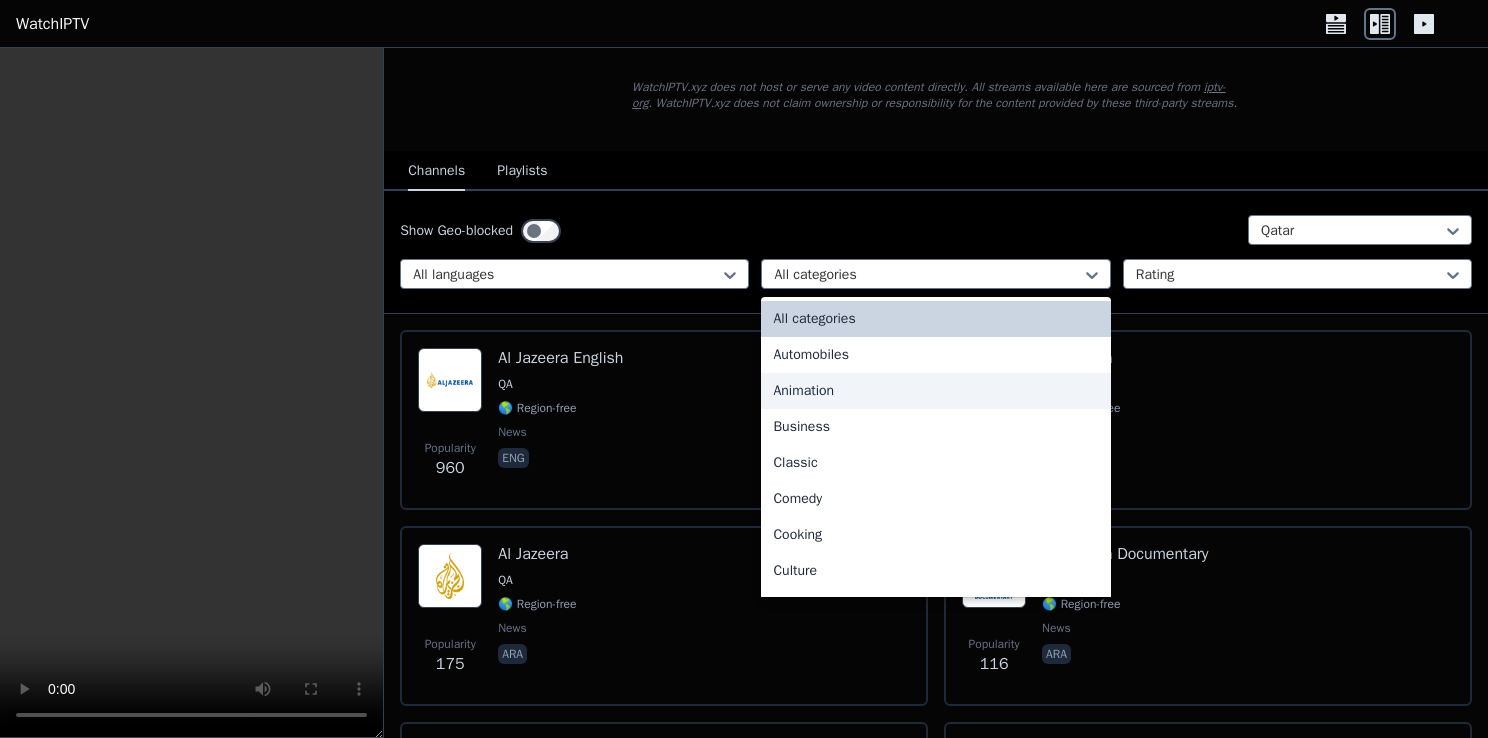 click on "Animation" at bounding box center [935, 391] 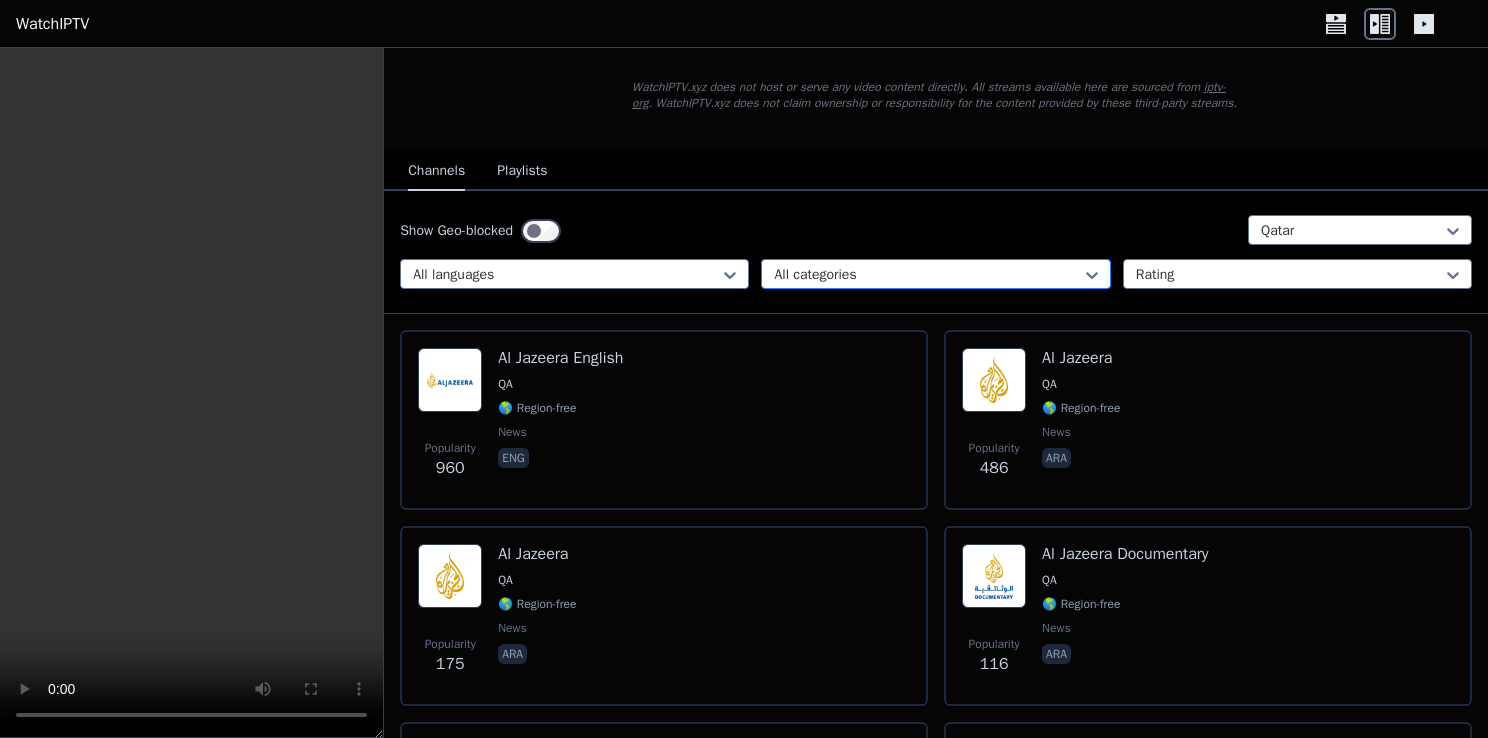 scroll, scrollTop: 0, scrollLeft: 0, axis: both 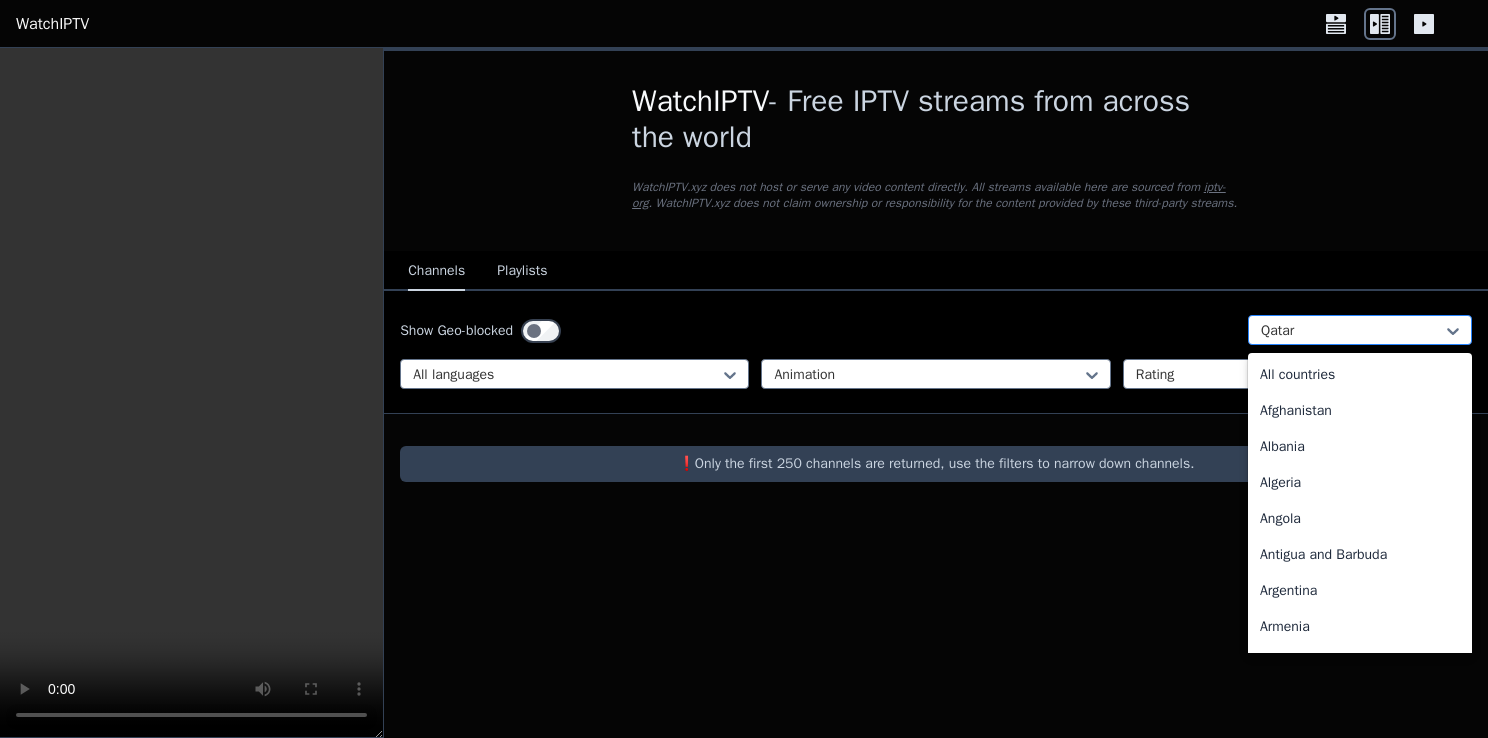 click on "Qatar" at bounding box center [1360, 330] 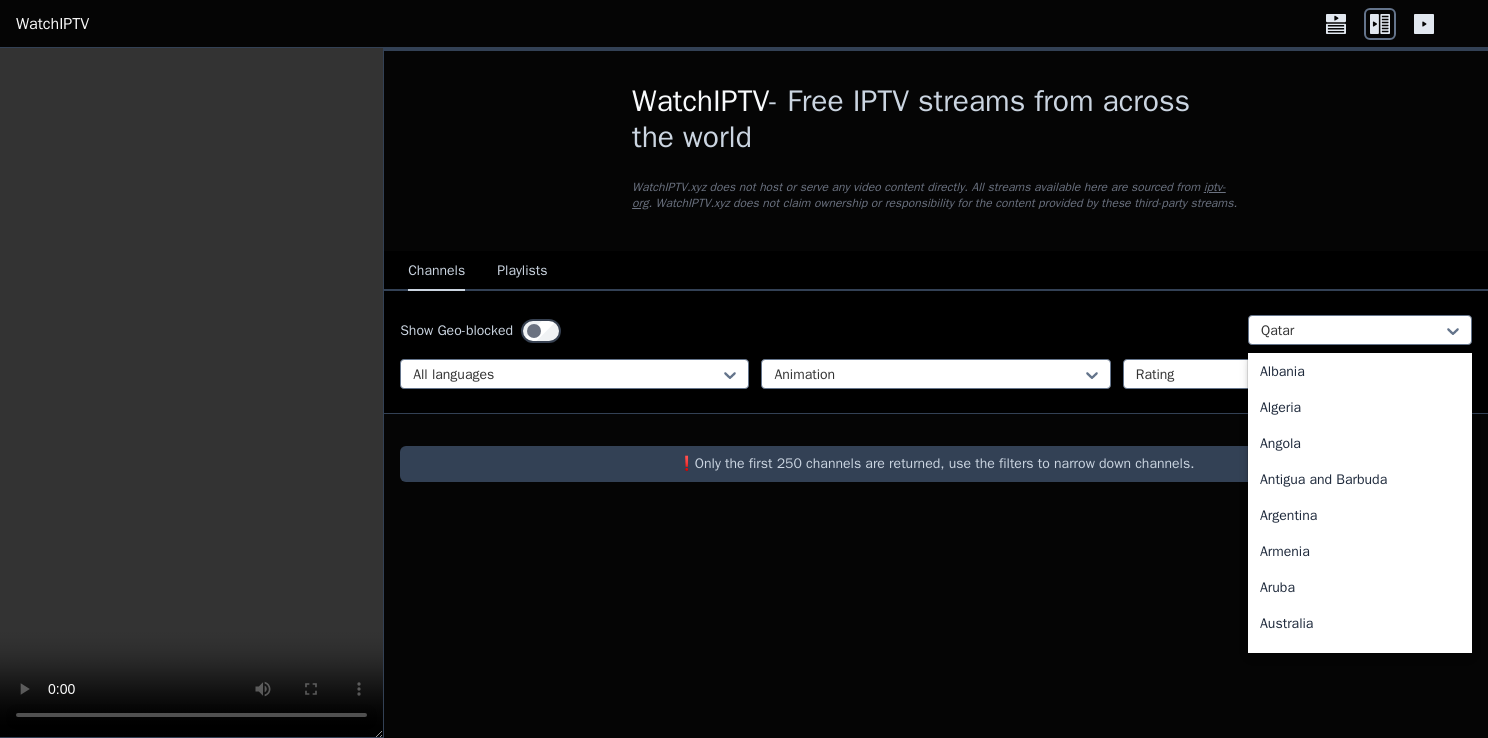 scroll, scrollTop: 0, scrollLeft: 0, axis: both 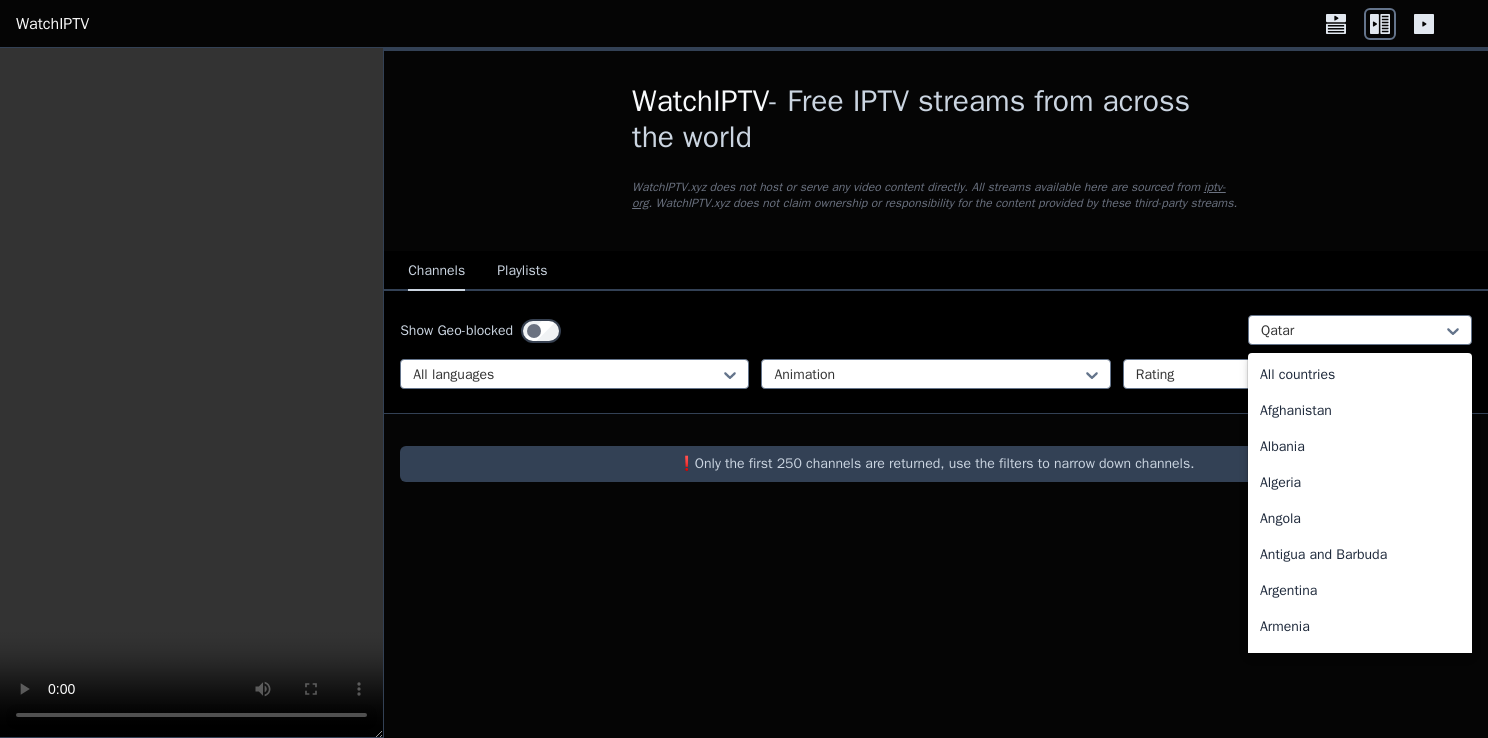 click on "All countries" at bounding box center (1360, 375) 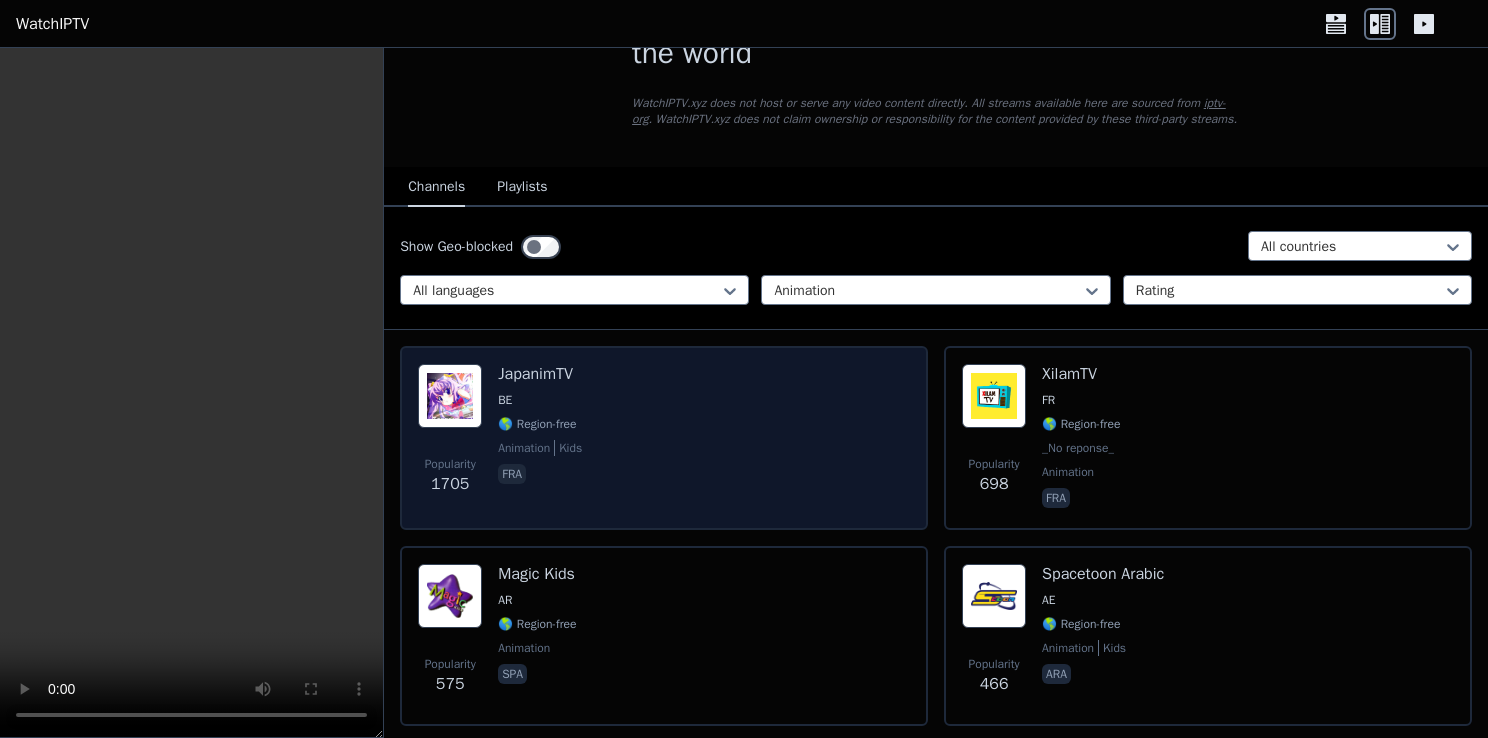 scroll, scrollTop: 200, scrollLeft: 0, axis: vertical 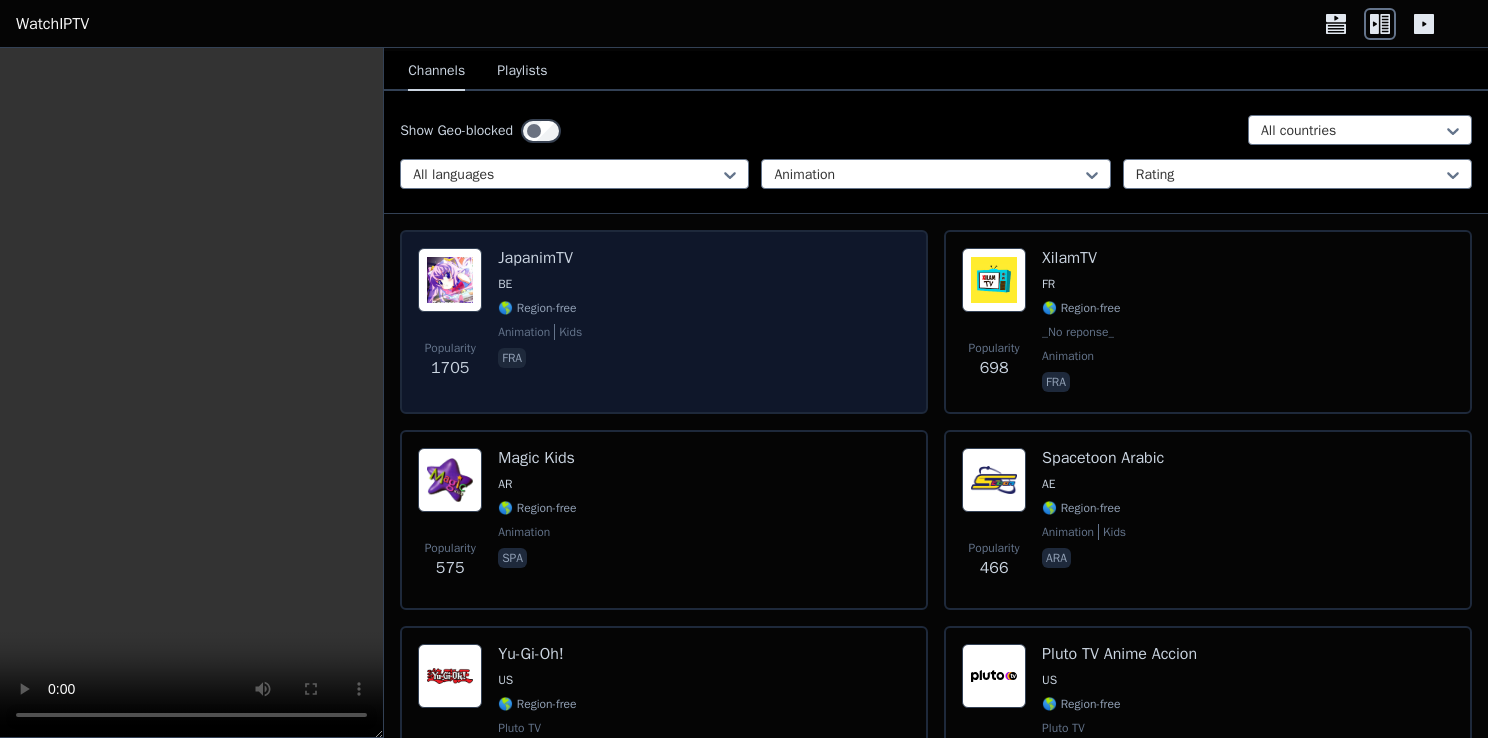 click on "🌎 Region-free" at bounding box center [537, 308] 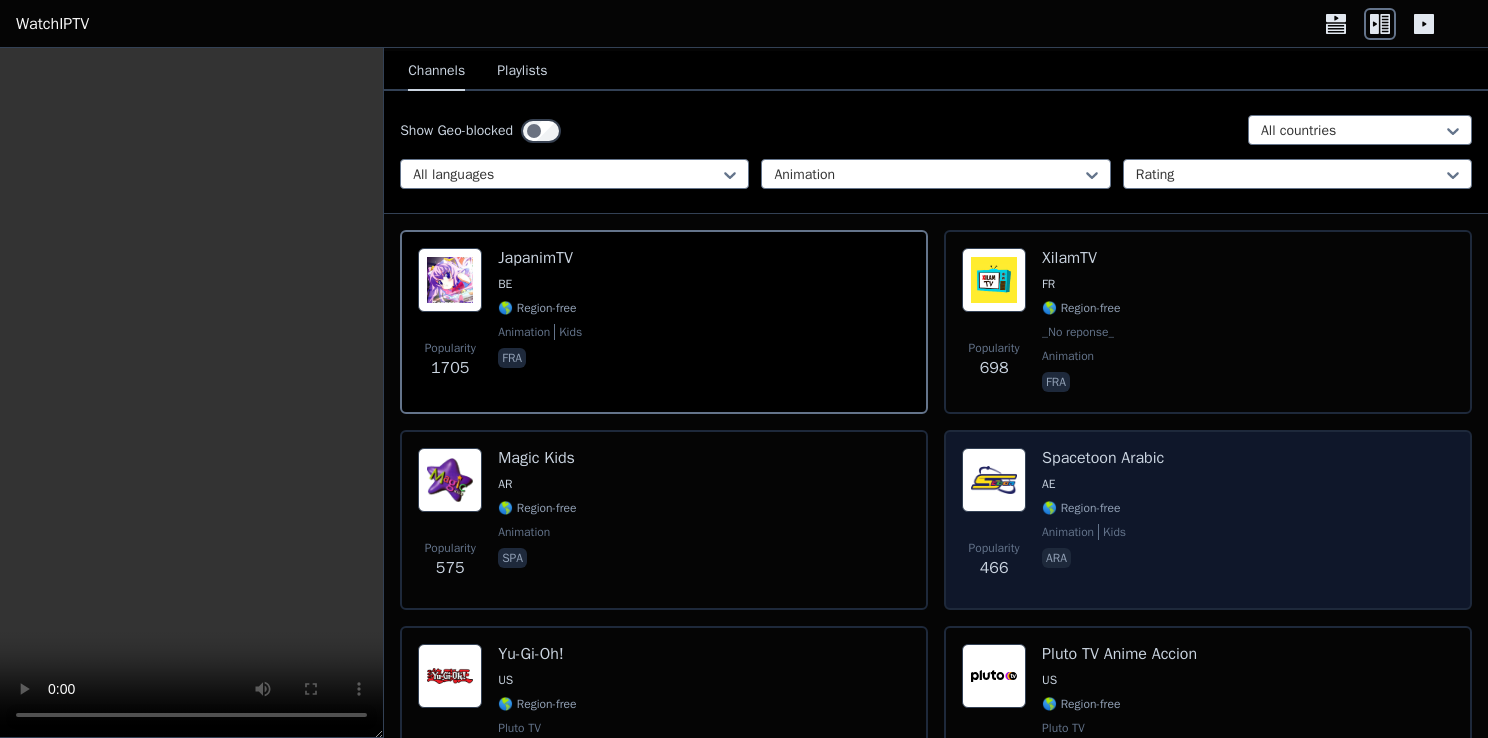click on "Spacetoon Arabic" at bounding box center [1103, 458] 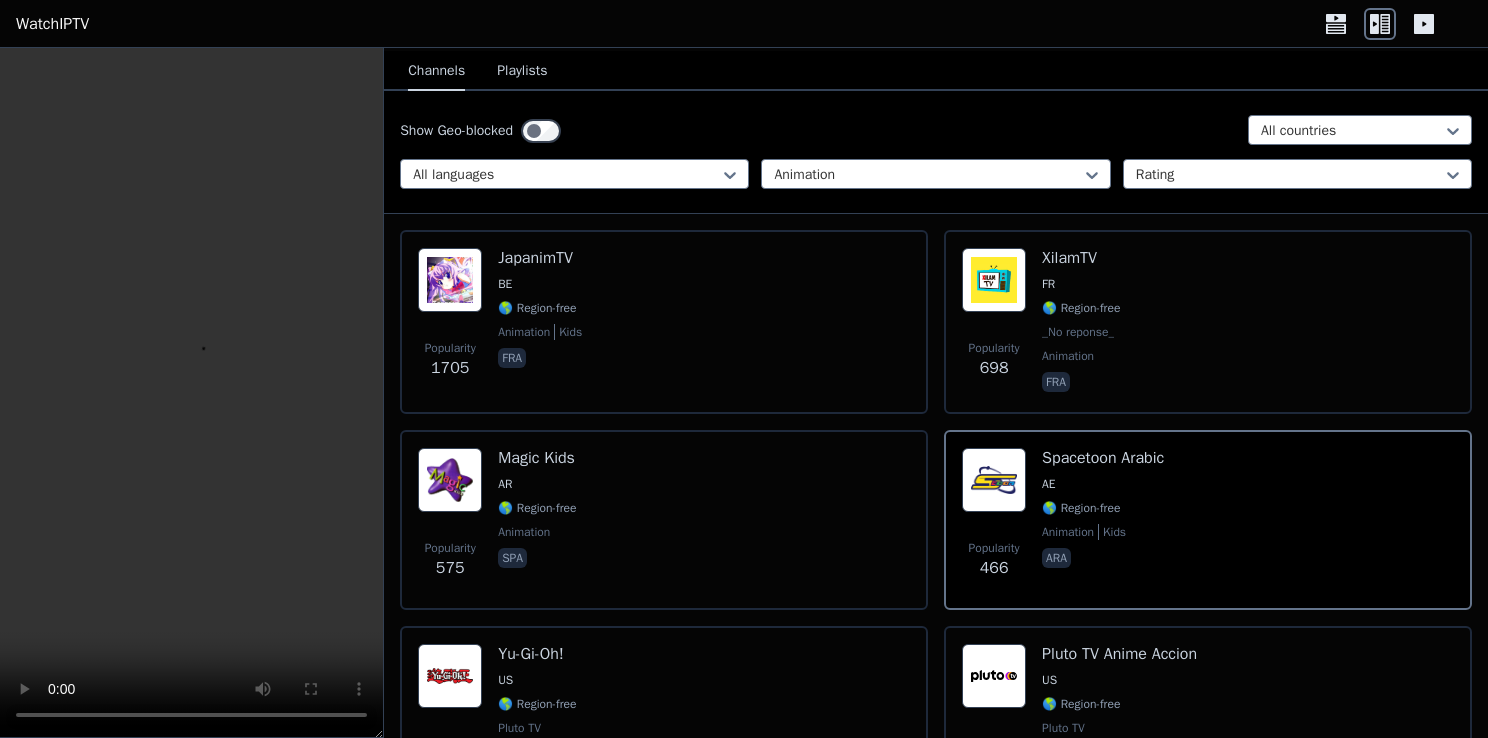click 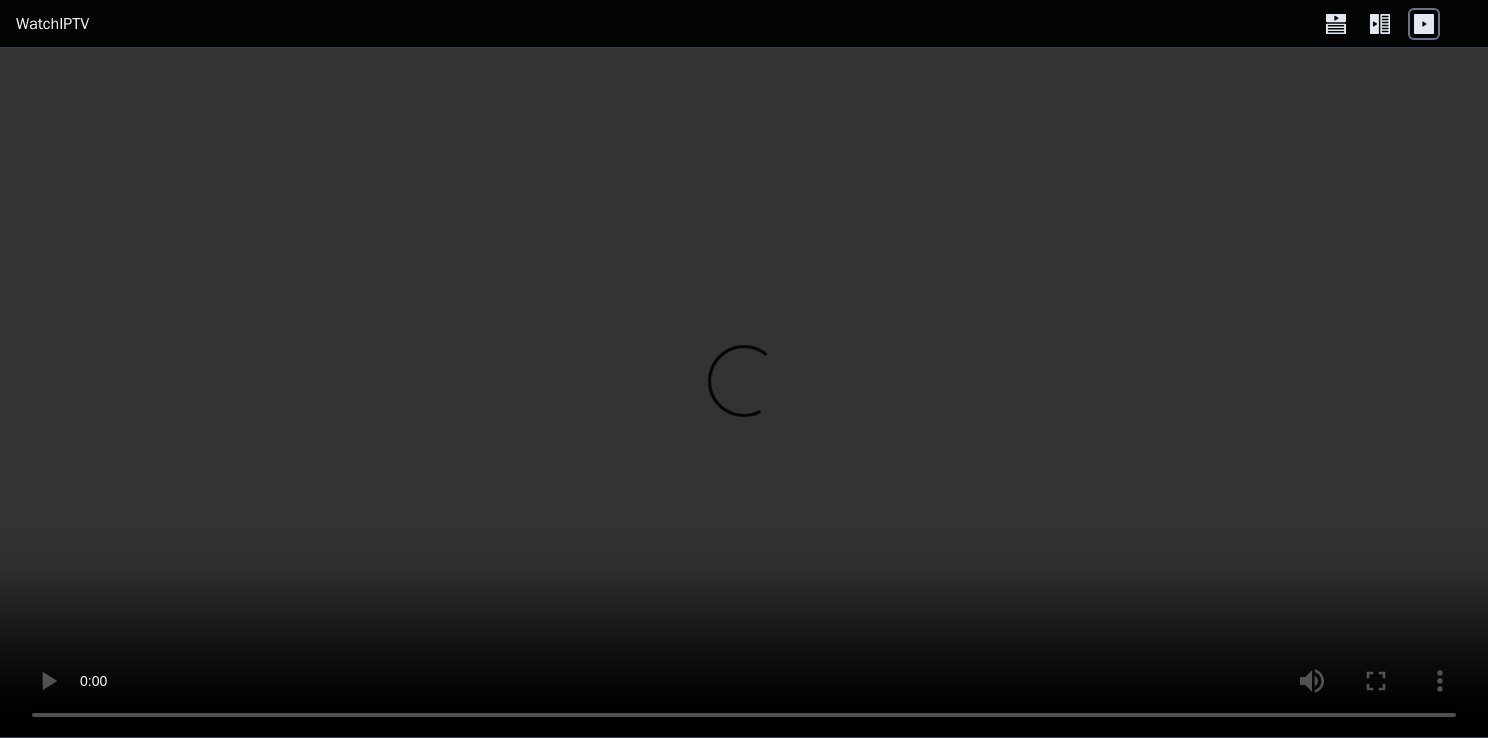 click 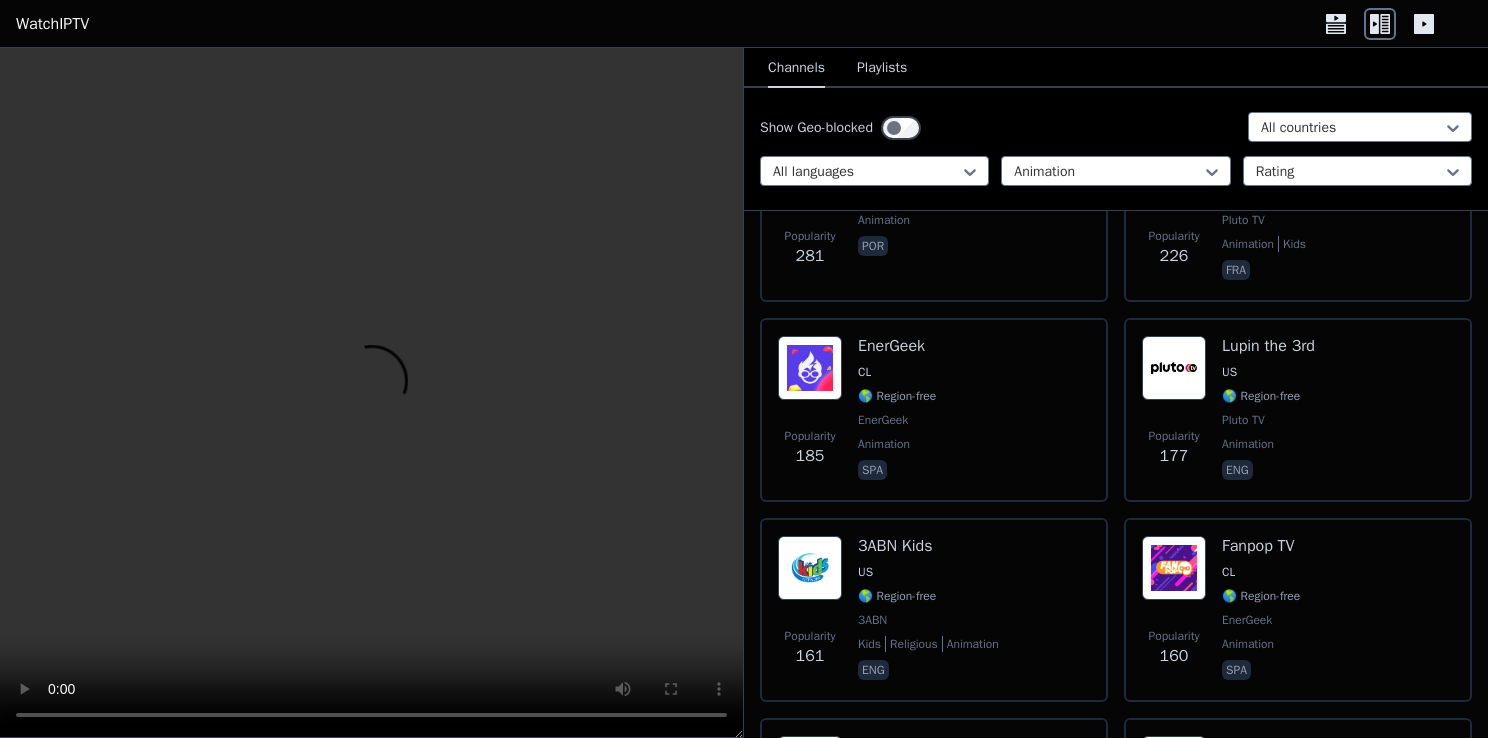 scroll, scrollTop: 1200, scrollLeft: 0, axis: vertical 